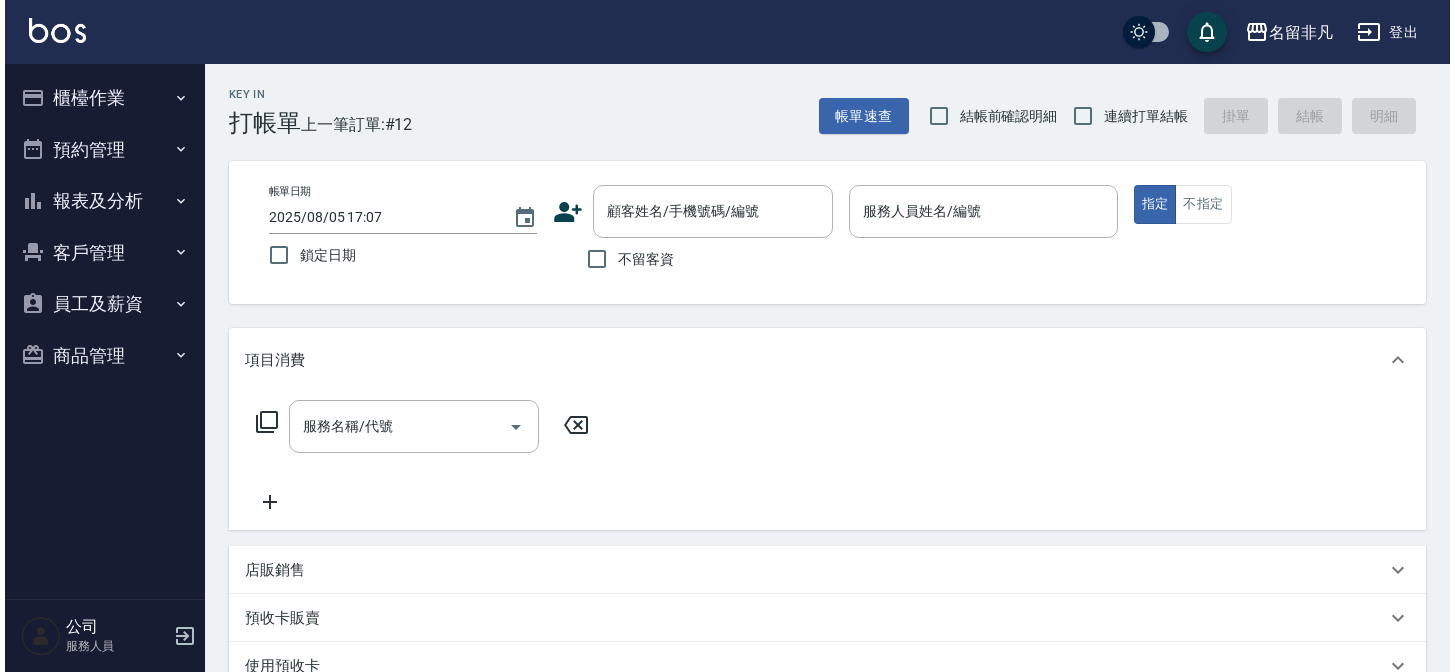 scroll, scrollTop: 0, scrollLeft: 0, axis: both 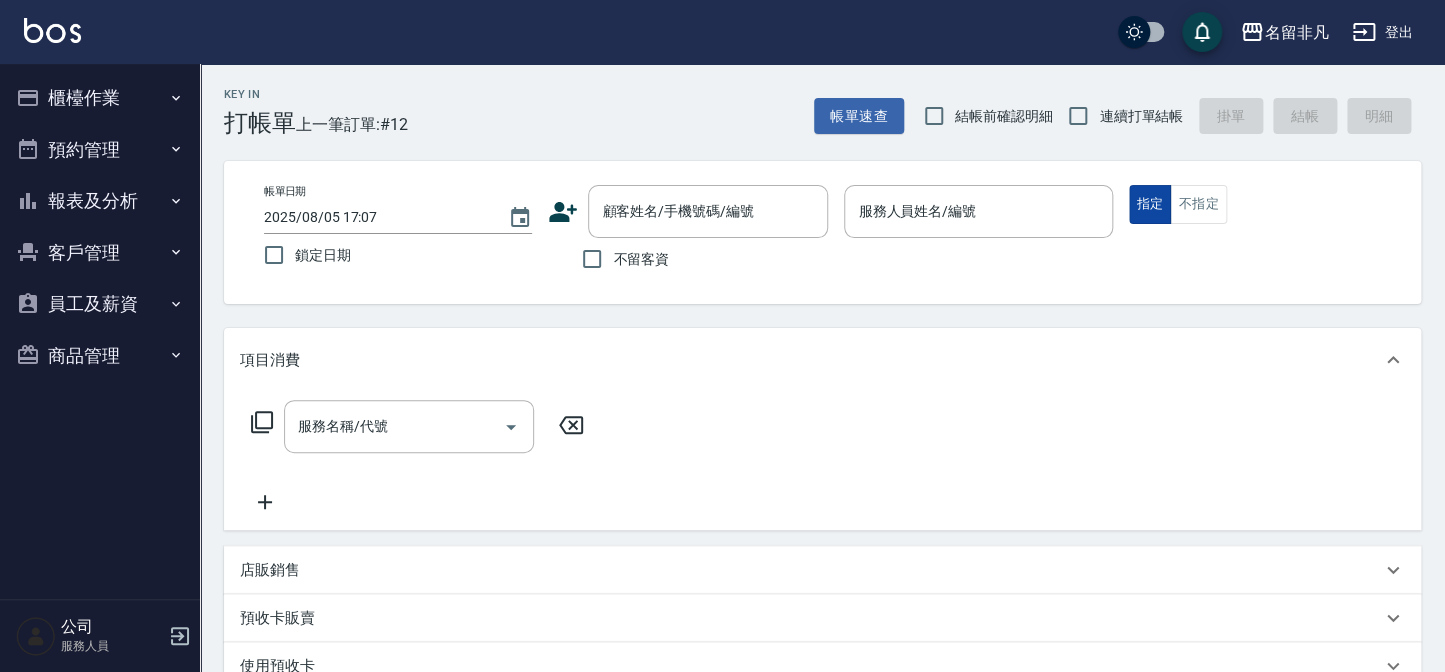 click on "指定" at bounding box center (1150, 204) 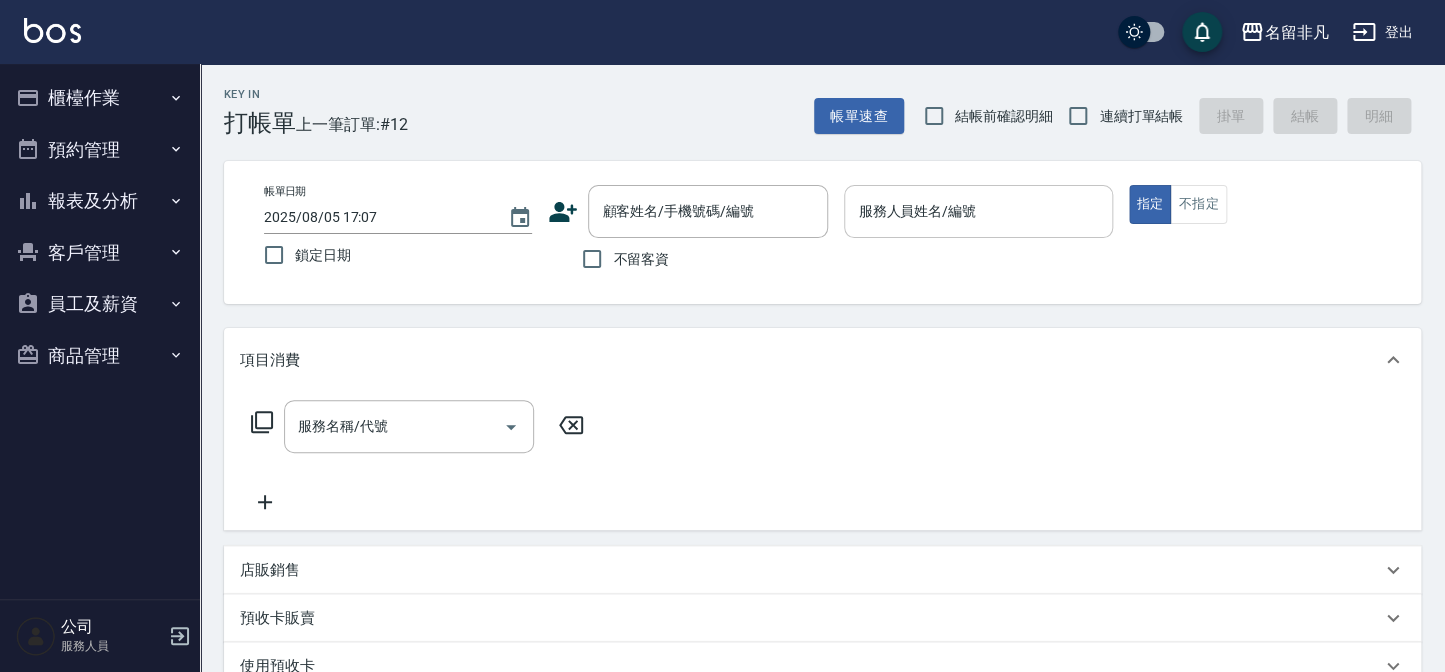 drag, startPoint x: 1001, startPoint y: 191, endPoint x: 993, endPoint y: 208, distance: 18.788294 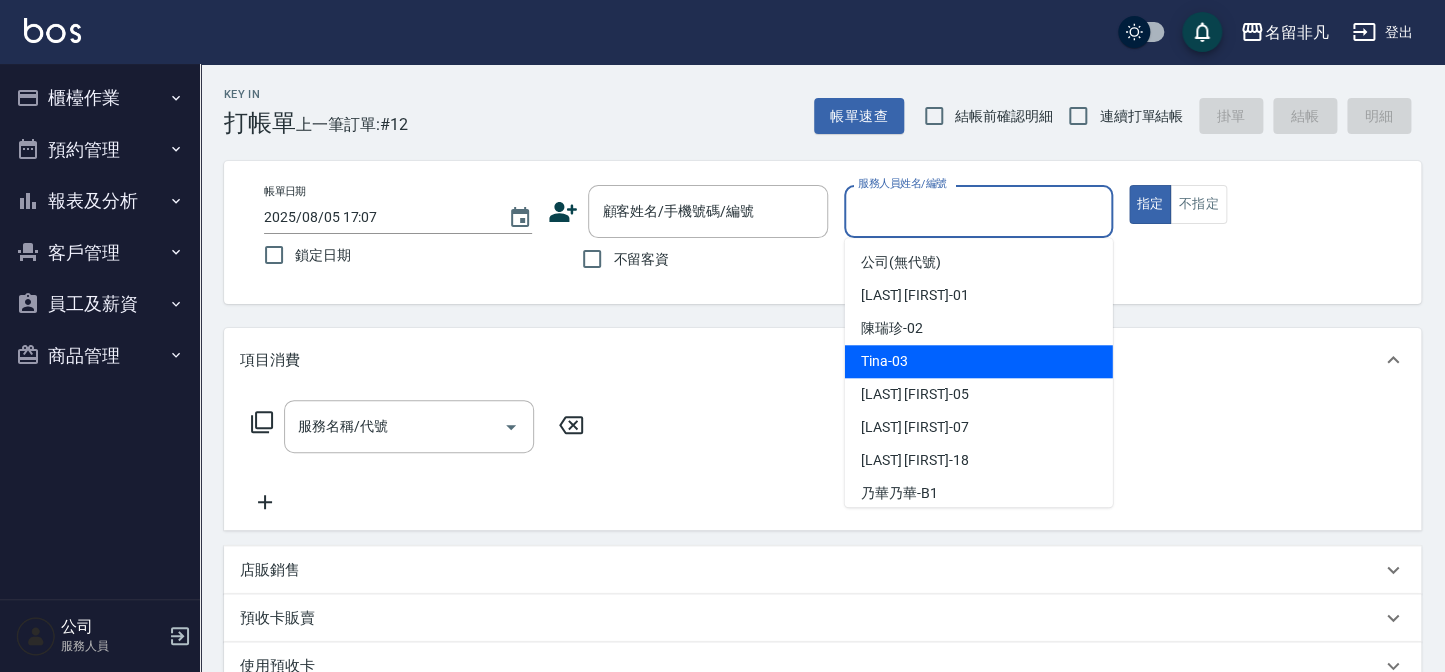 click on "[LAST]-[ID]" at bounding box center (979, 361) 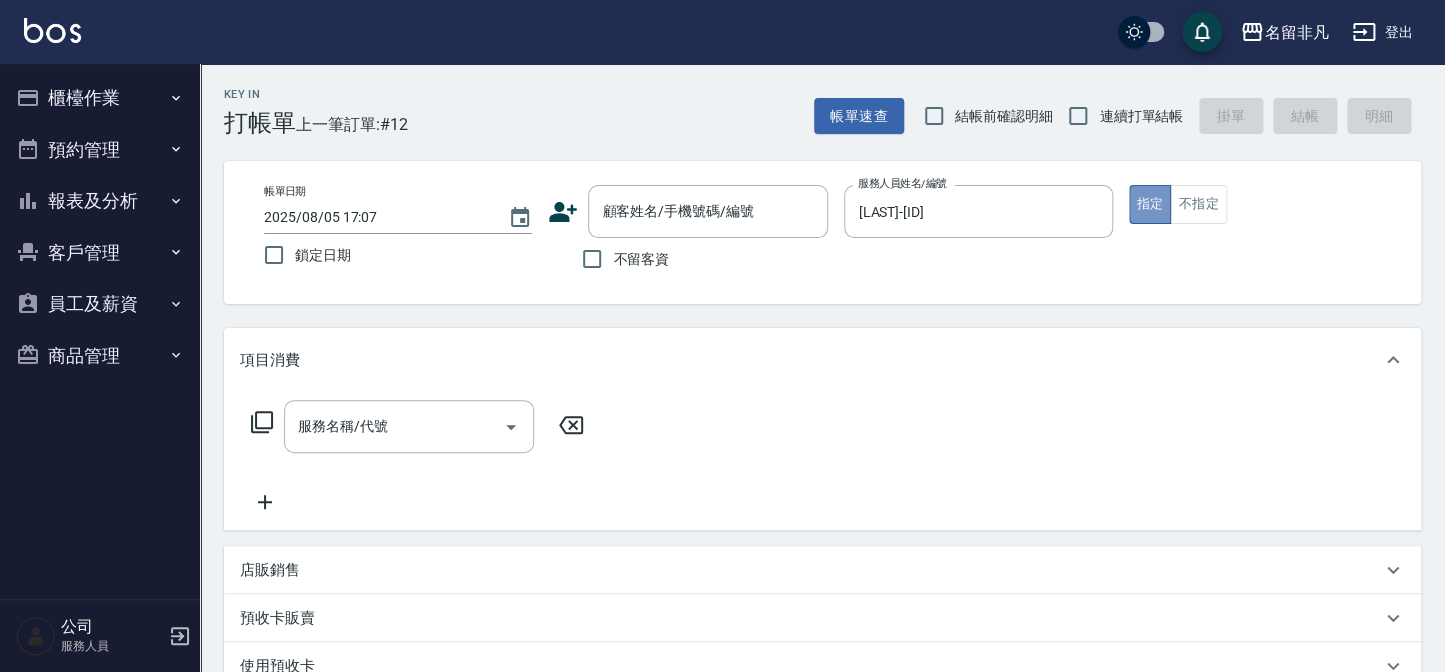 drag, startPoint x: 1152, startPoint y: 200, endPoint x: 397, endPoint y: 265, distance: 757.79285 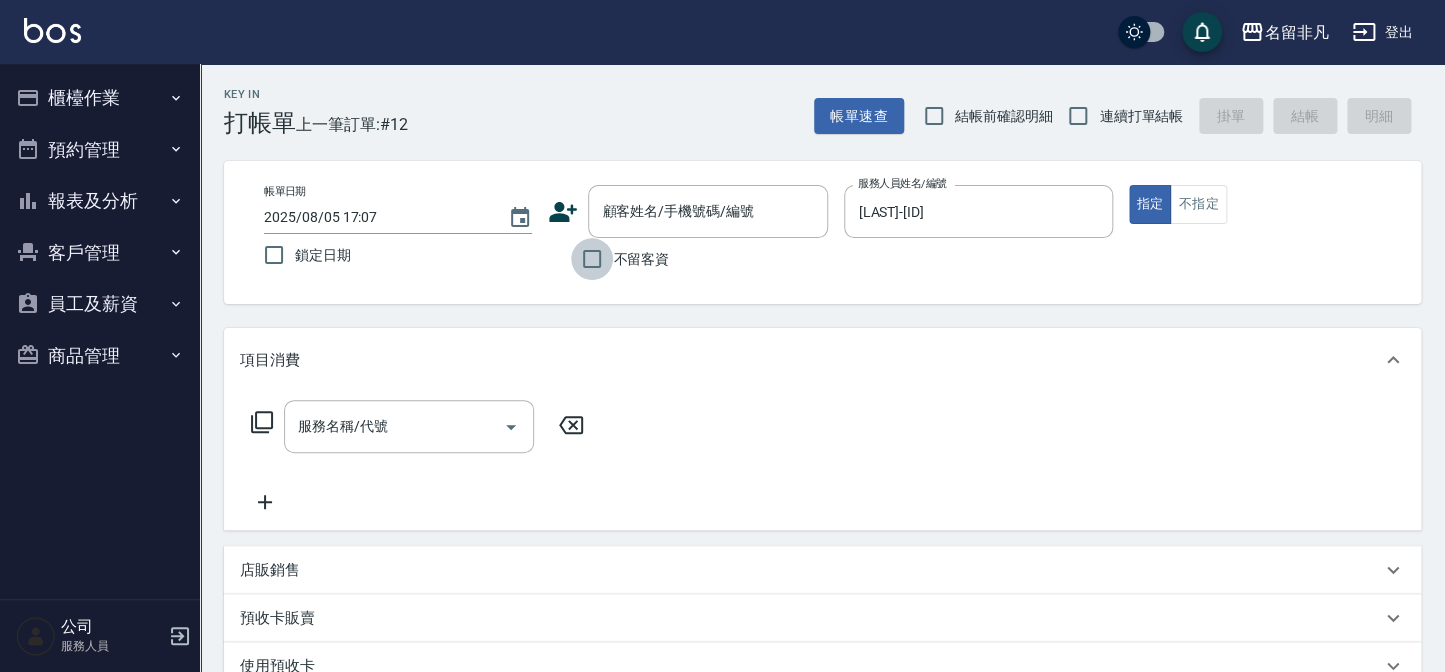click on "不留客資" at bounding box center (592, 259) 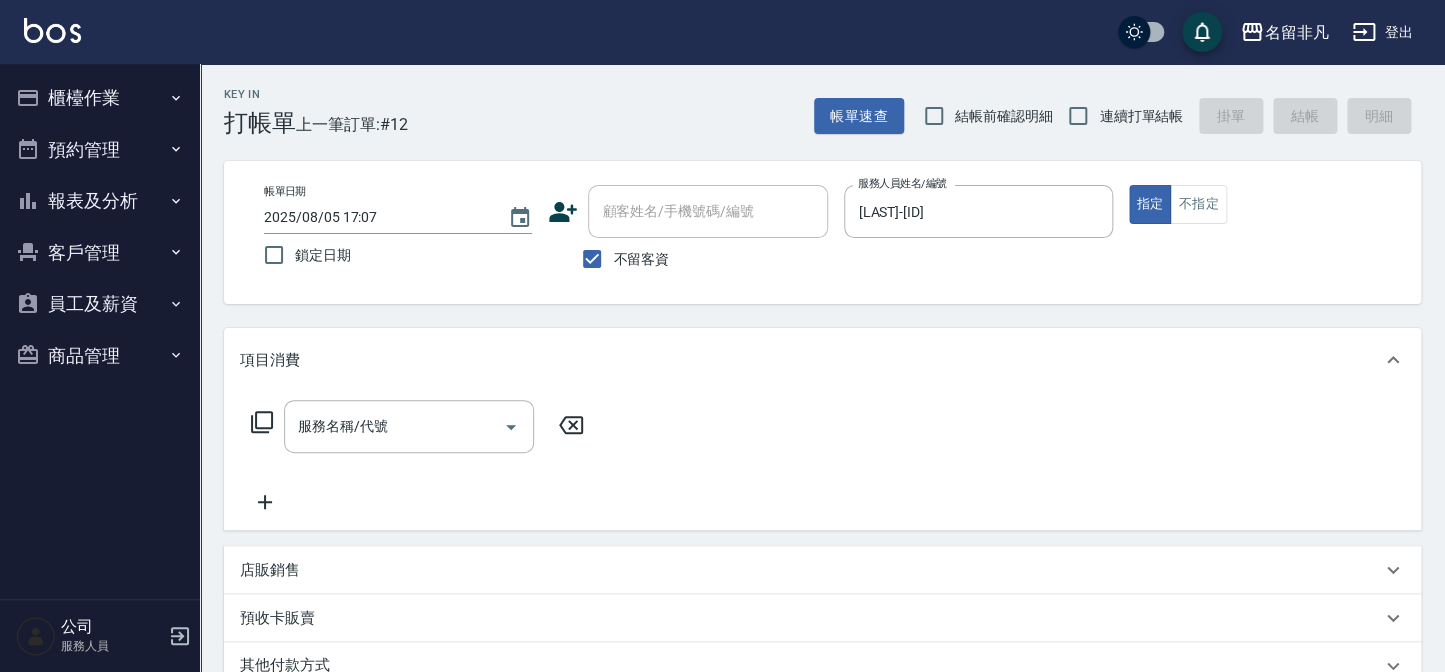 click 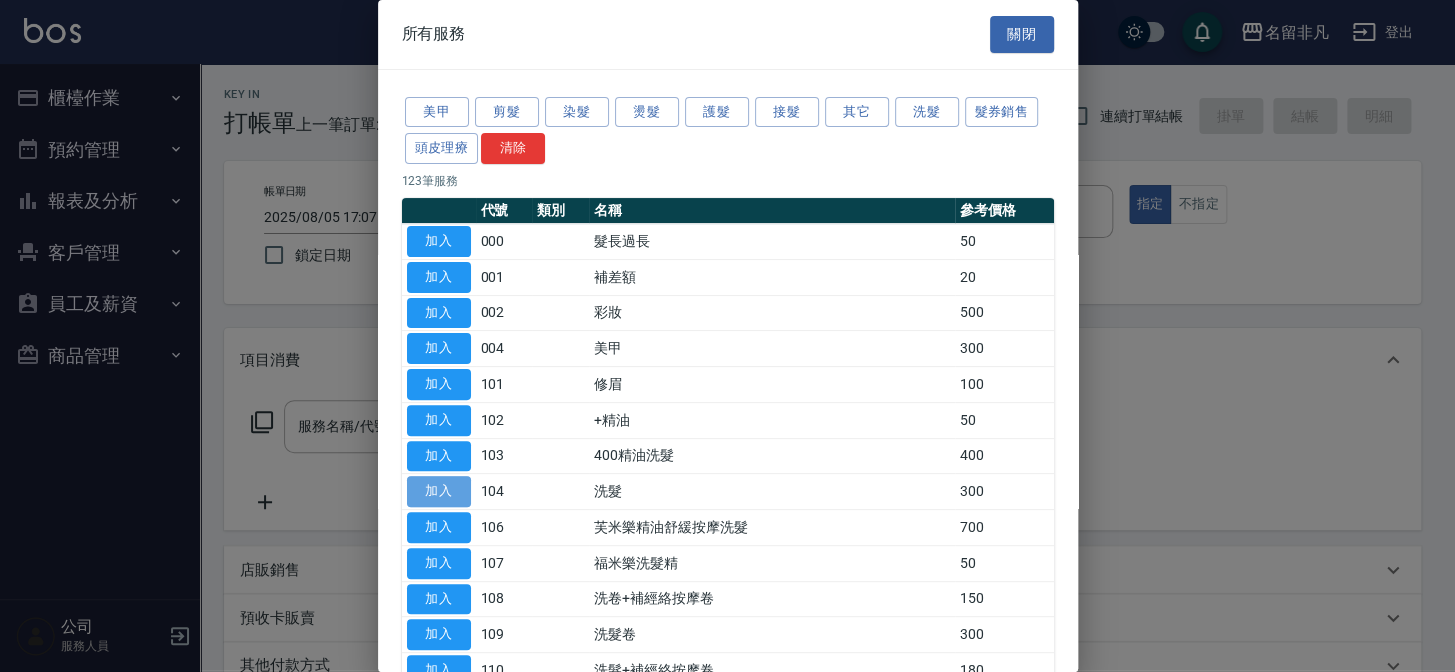click on "加入" at bounding box center [439, 491] 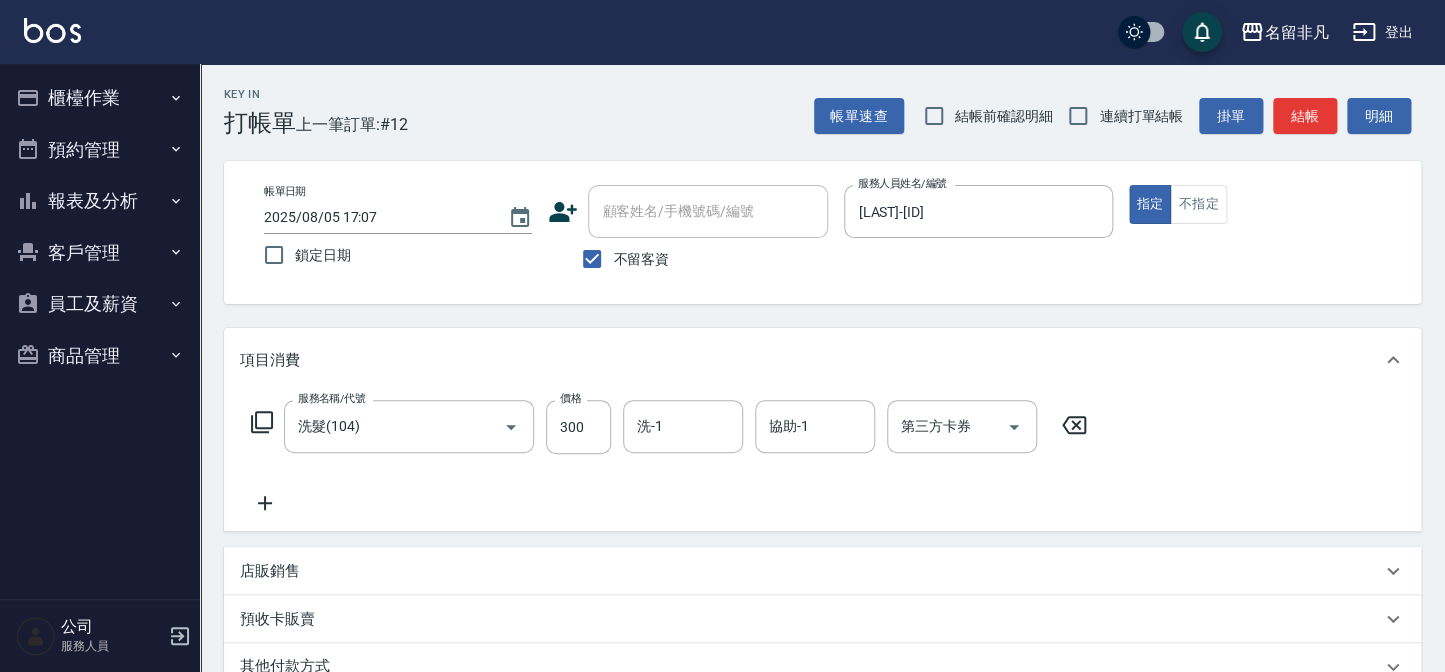 click 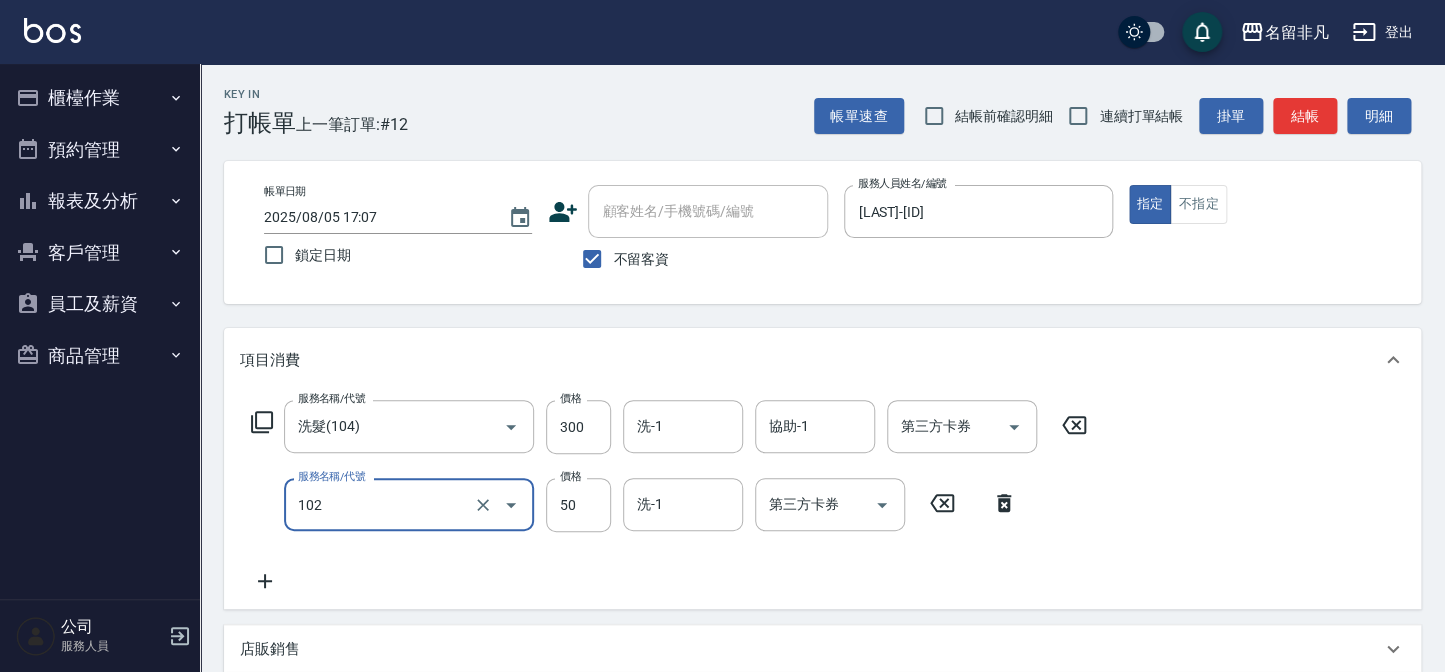 type on "+精油(102)" 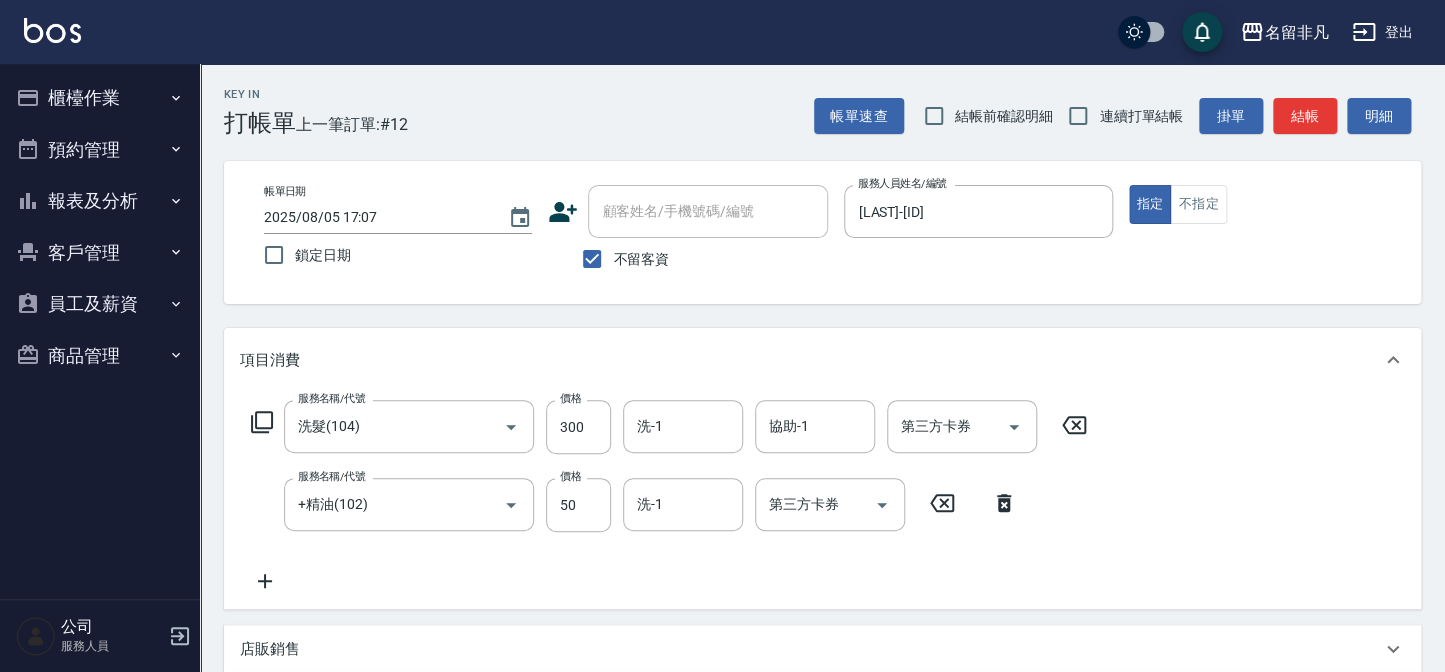 click 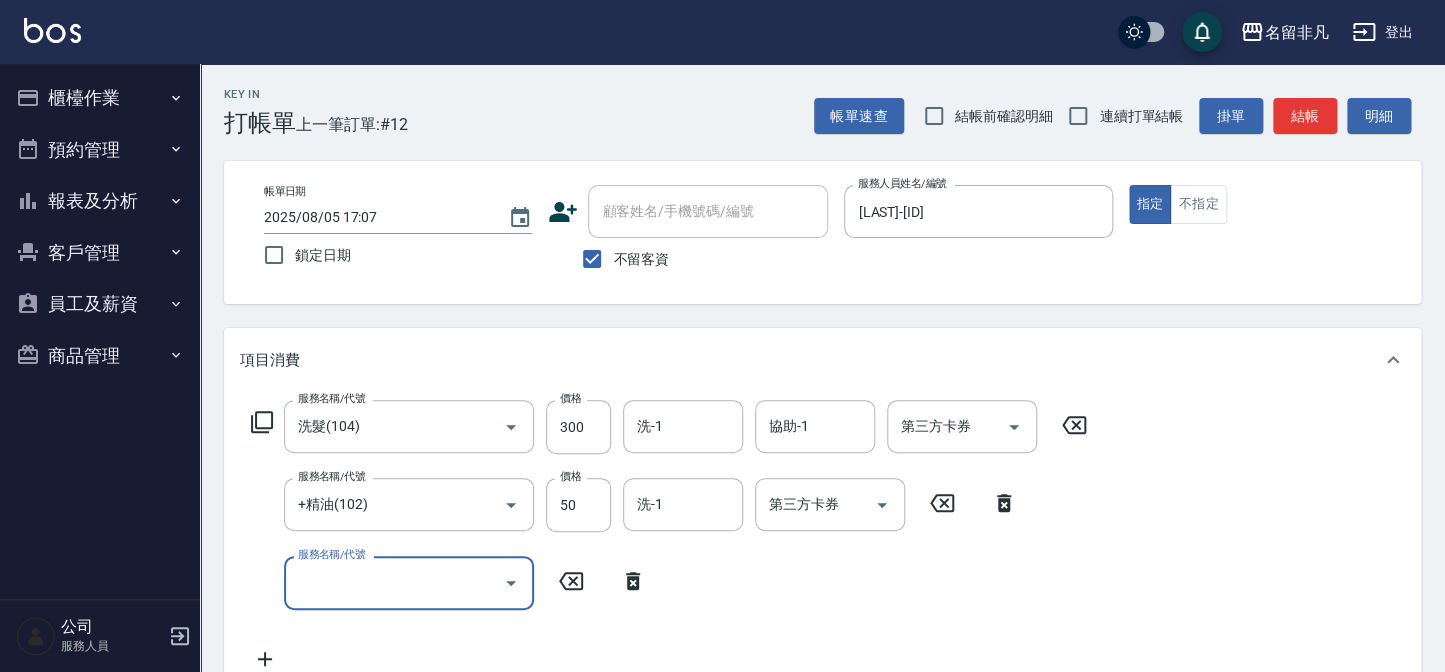 click 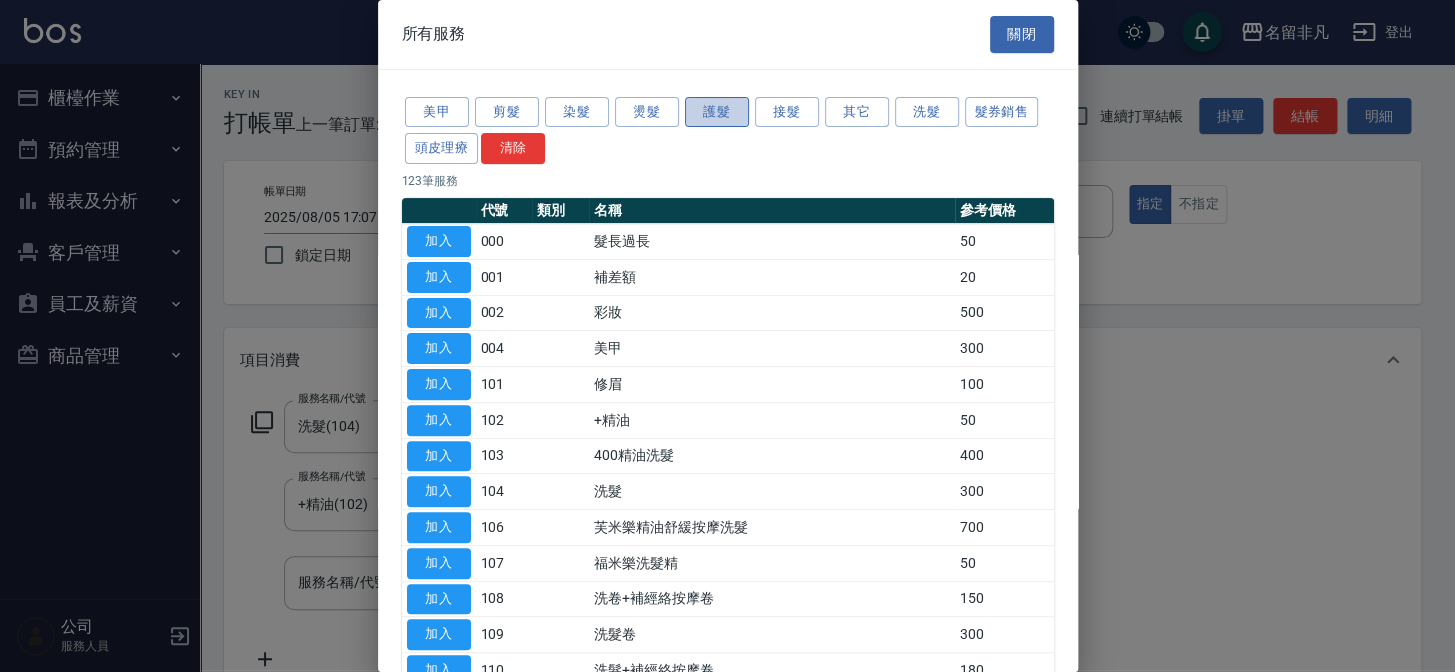 click on "護髮" at bounding box center (717, 112) 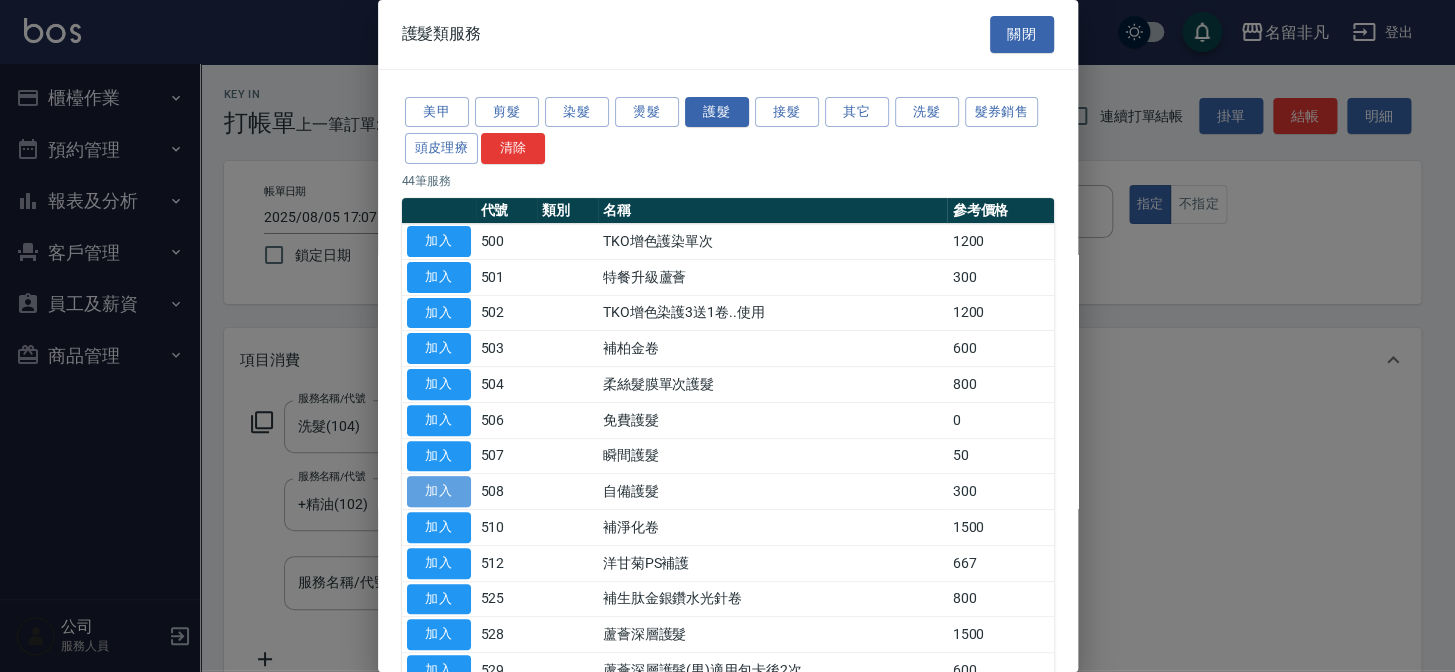 click on "加入" at bounding box center (439, 491) 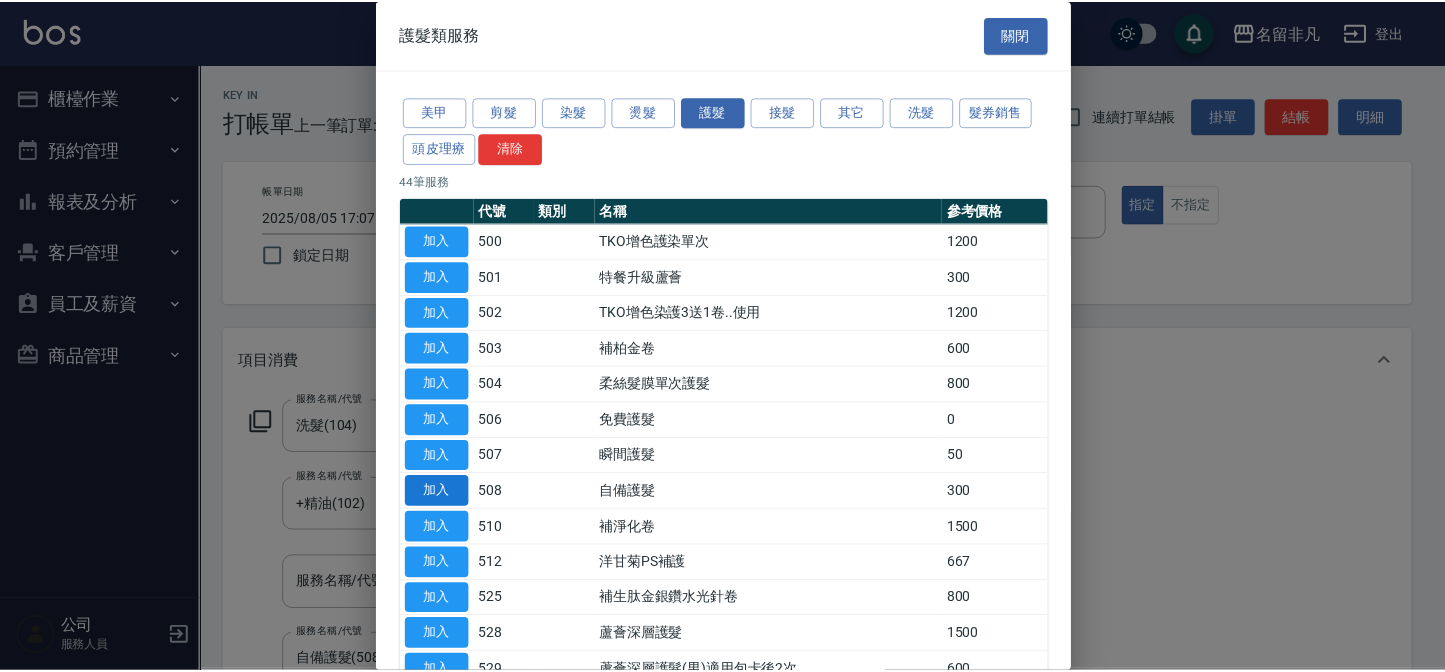 scroll, scrollTop: 5, scrollLeft: 0, axis: vertical 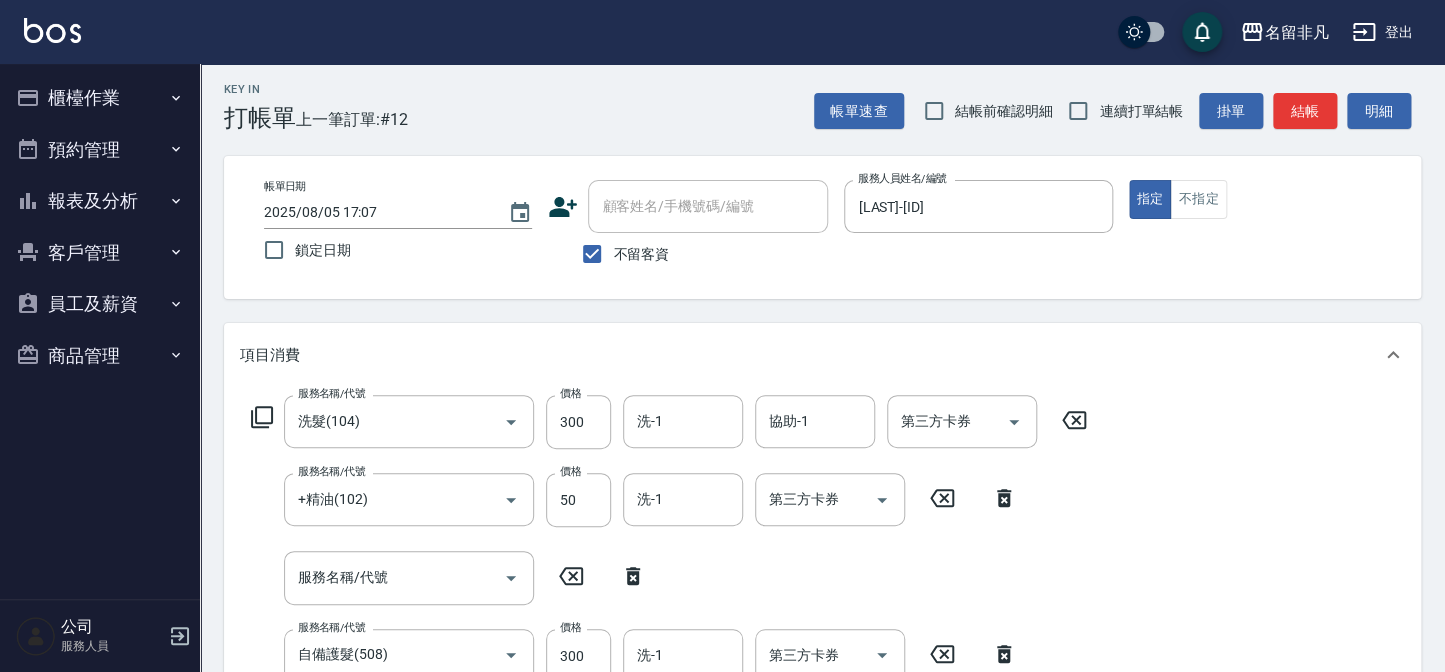 click 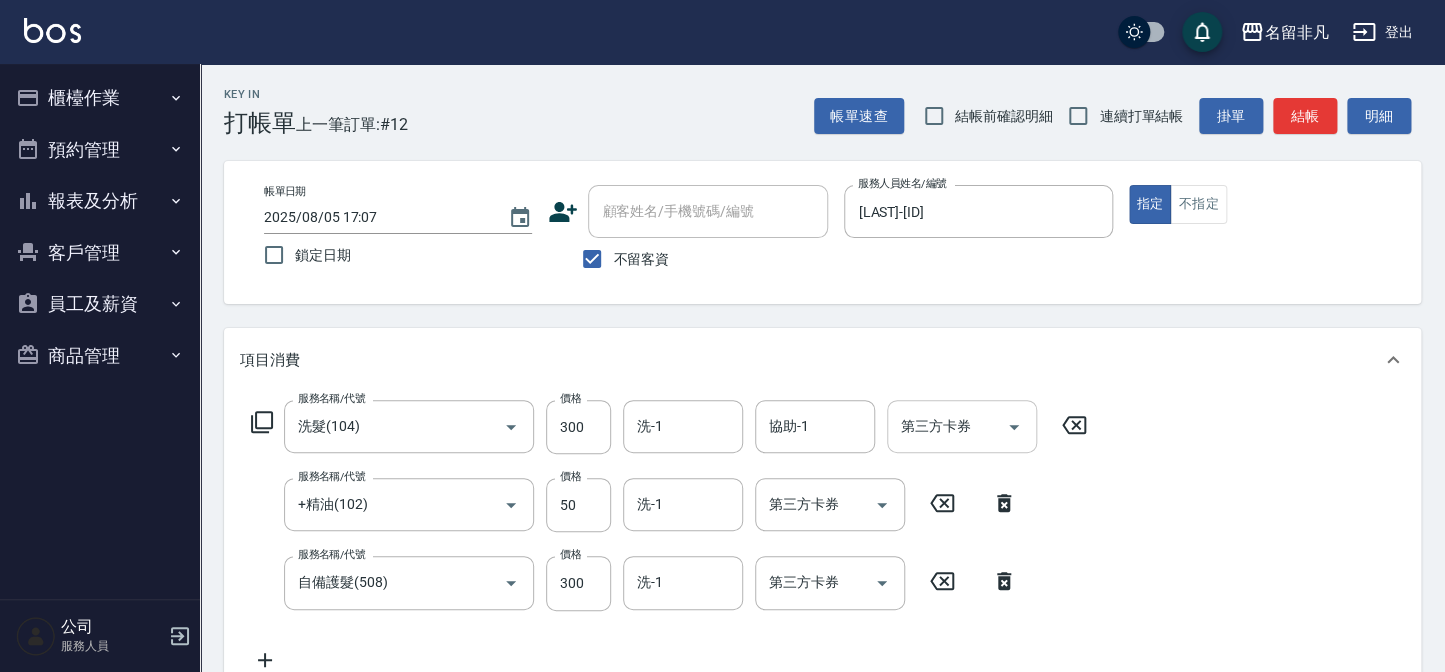scroll, scrollTop: 0, scrollLeft: 0, axis: both 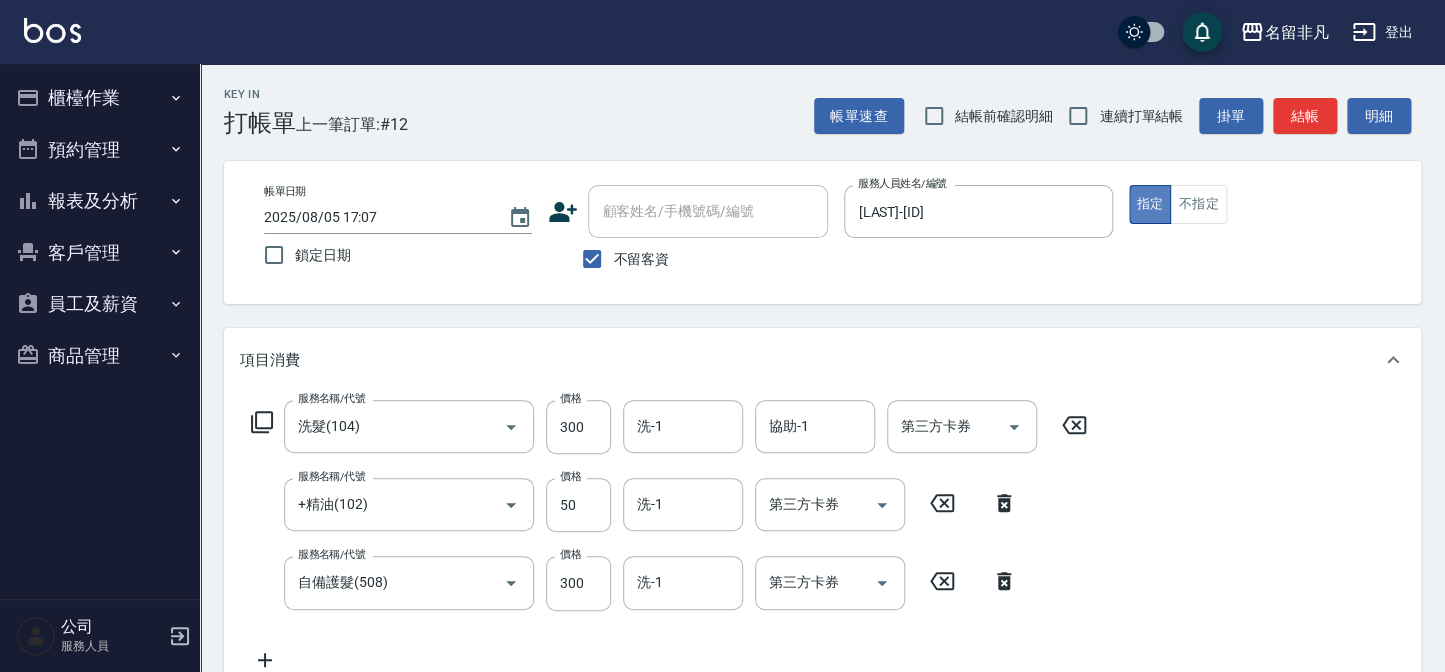 click on "指定" at bounding box center (1150, 204) 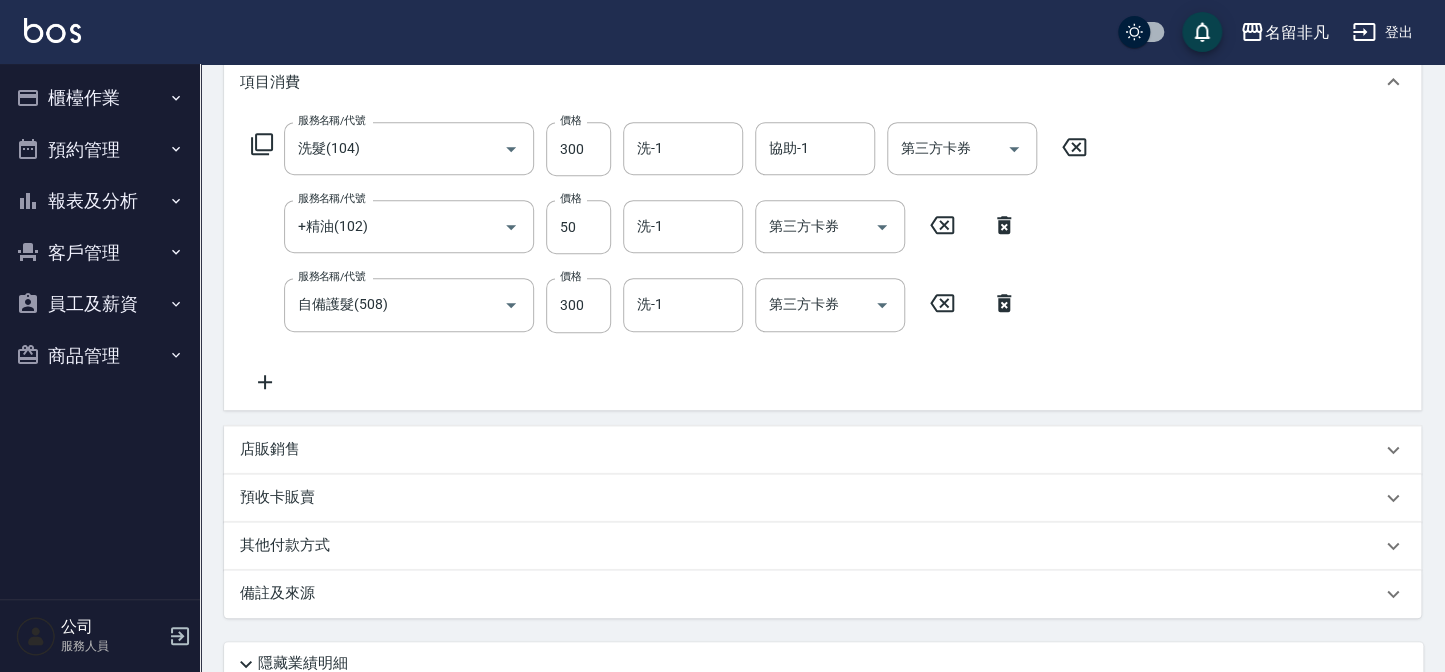 scroll, scrollTop: 445, scrollLeft: 0, axis: vertical 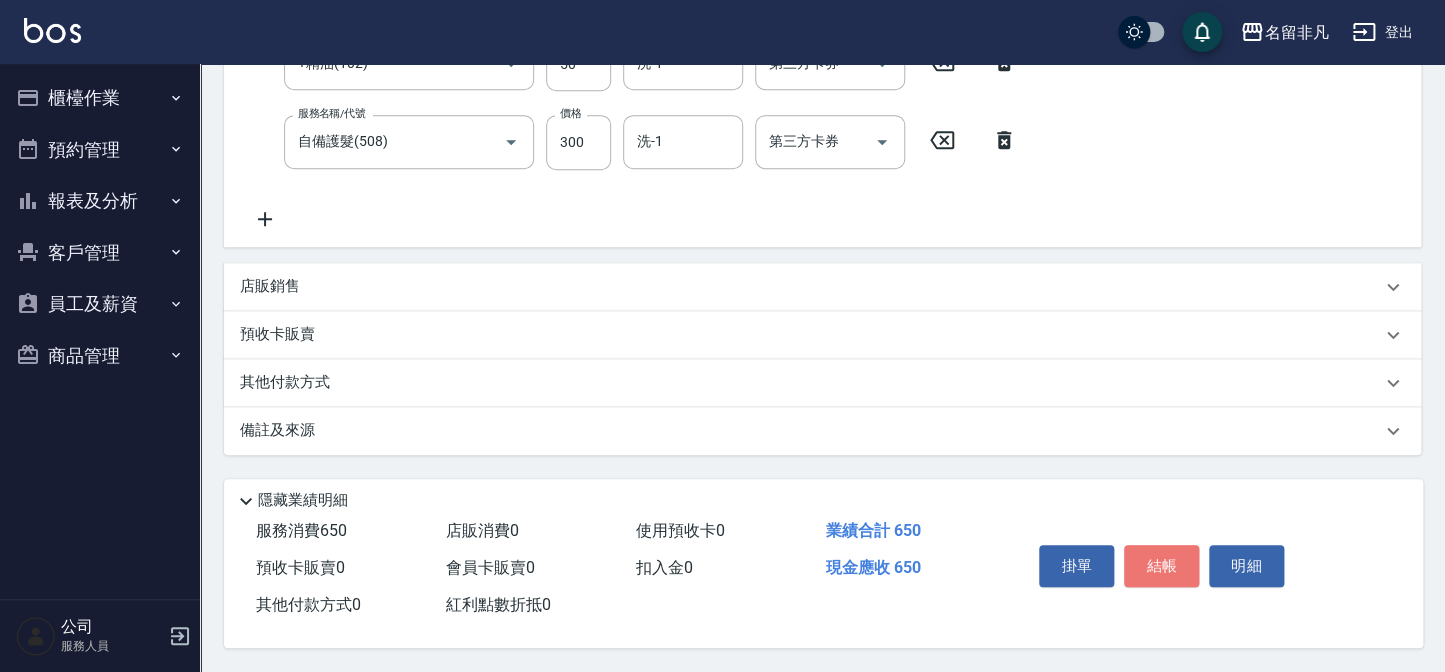 click on "結帳" at bounding box center [1161, 566] 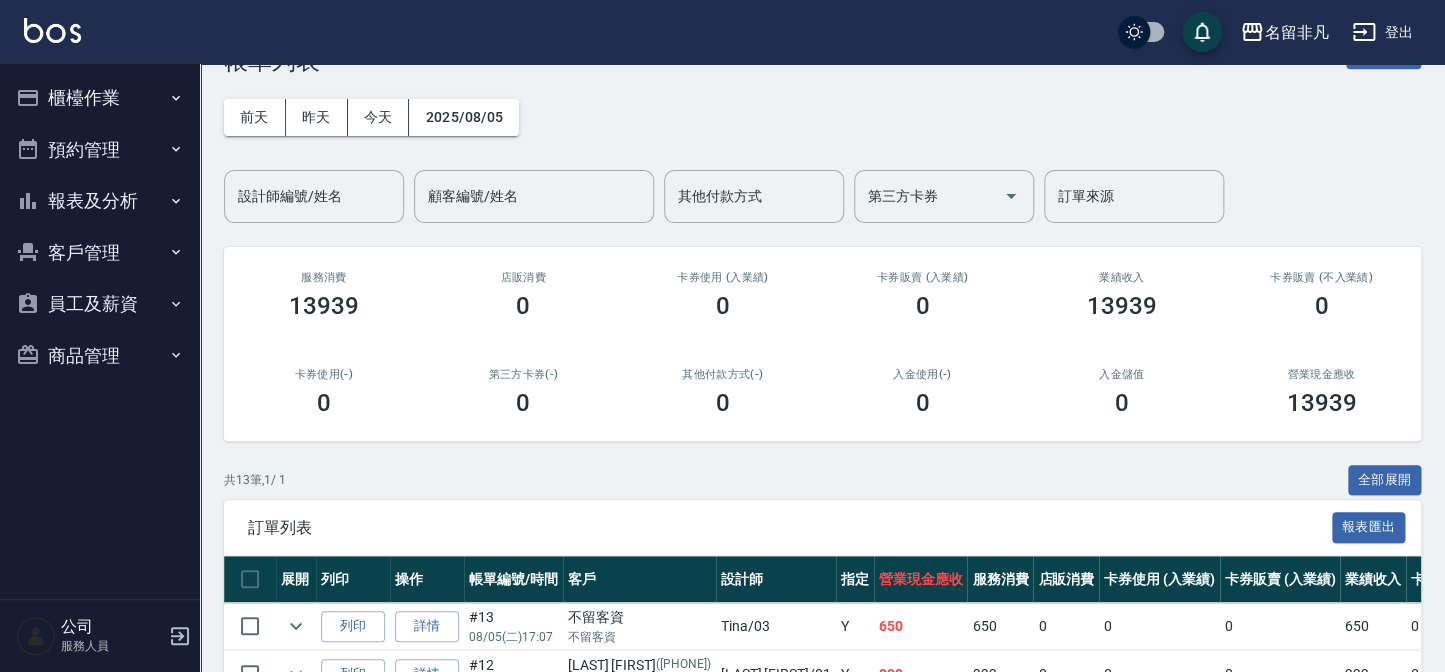 scroll, scrollTop: 181, scrollLeft: 0, axis: vertical 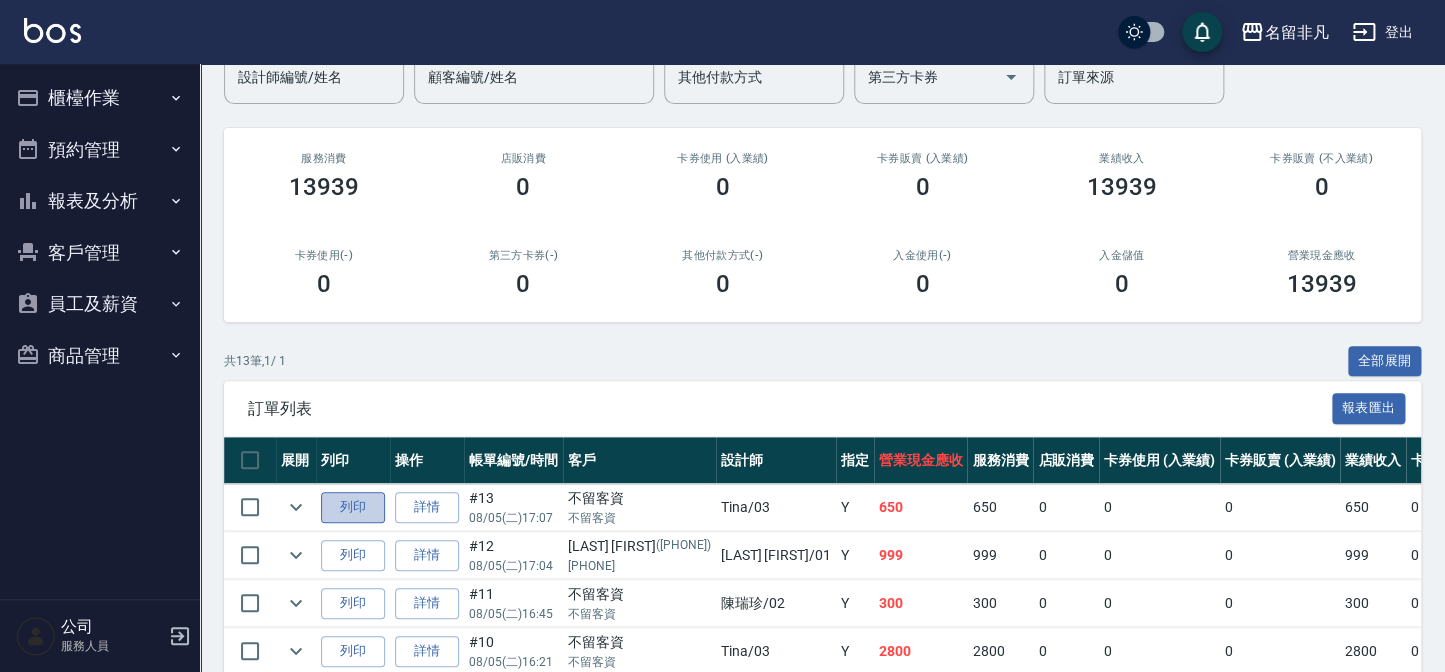 click on "列印" at bounding box center (353, 507) 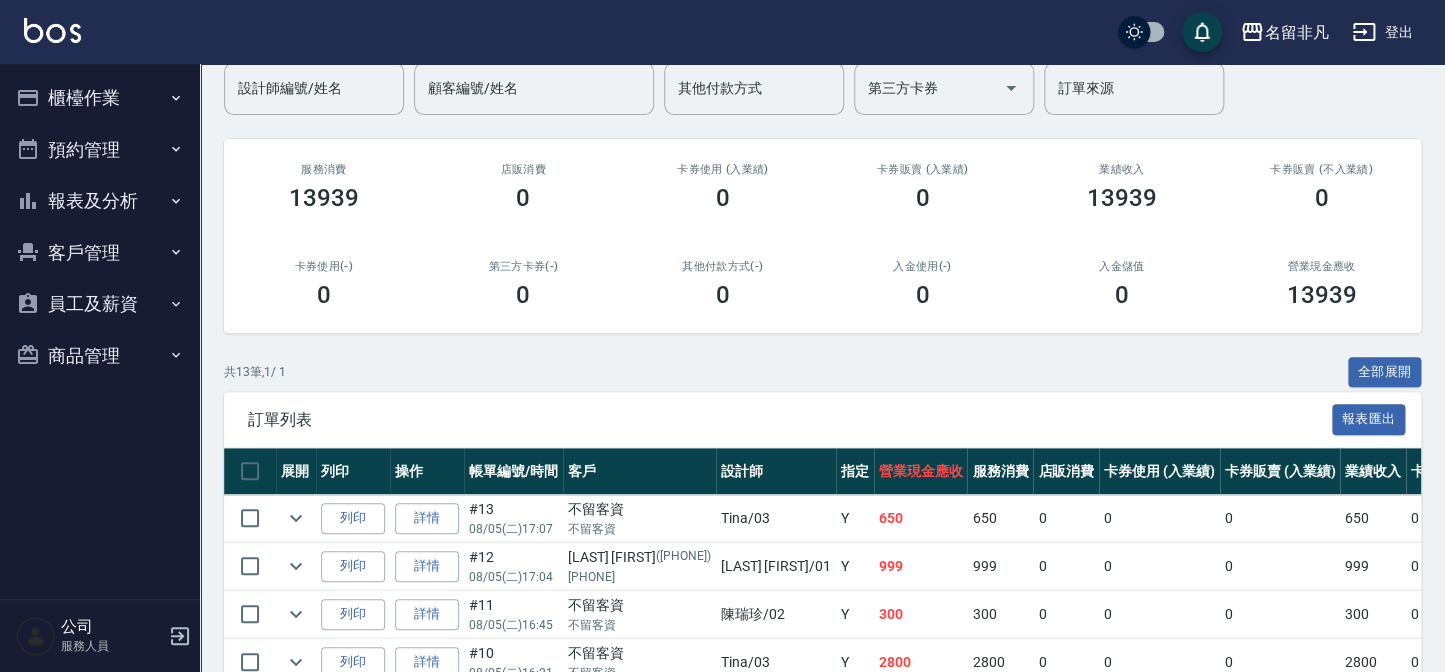scroll, scrollTop: 160, scrollLeft: 0, axis: vertical 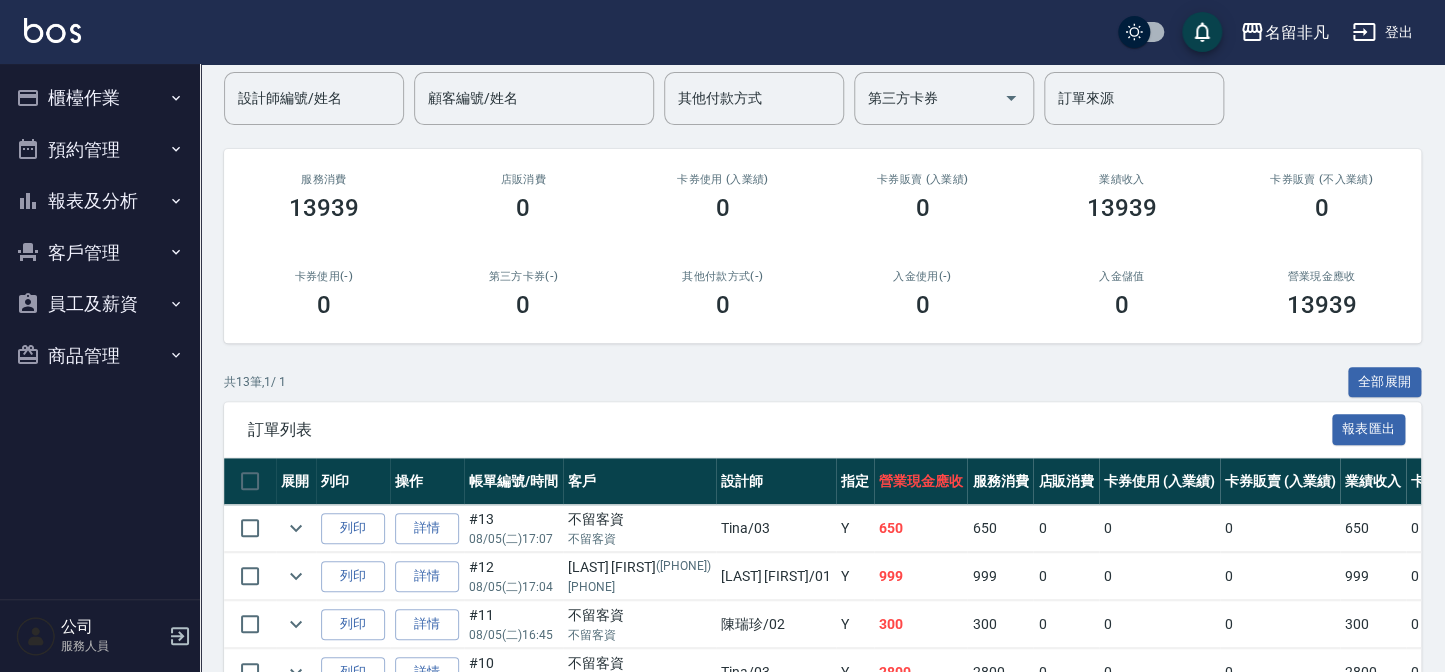 click on "報表及分析" at bounding box center (100, 201) 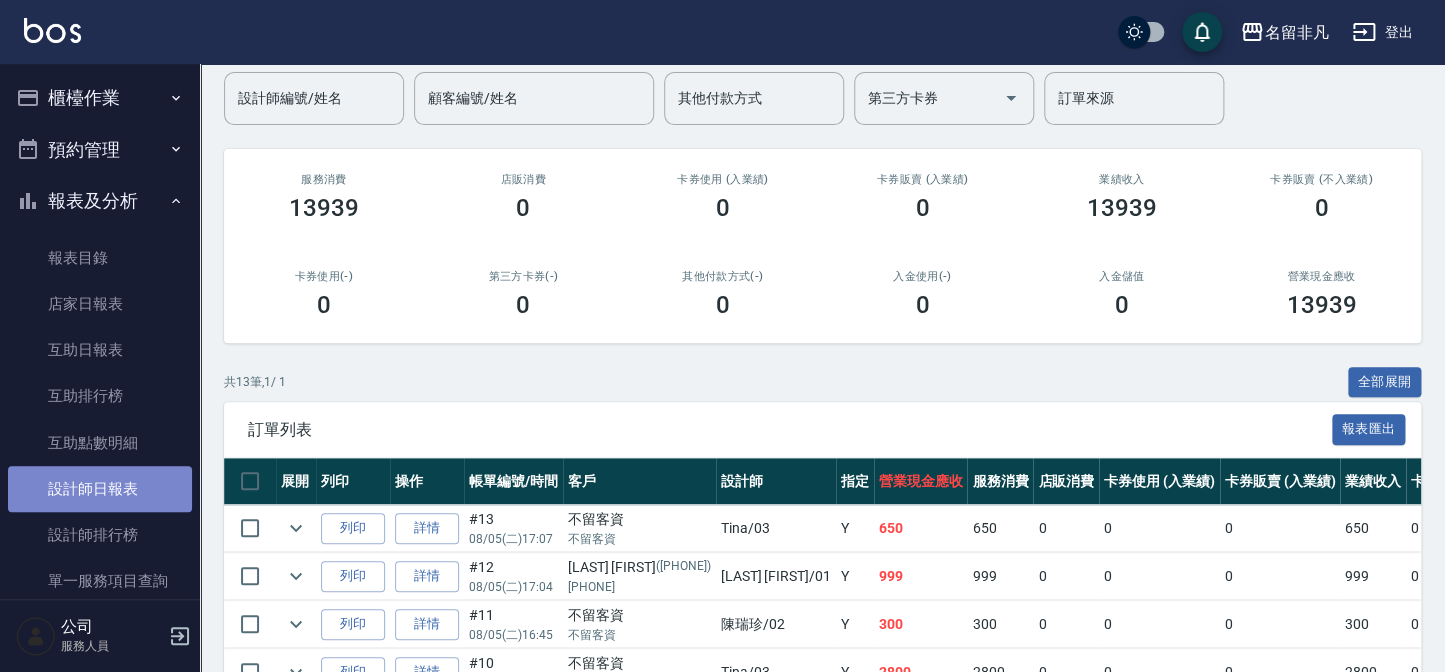 click on "設計師日報表" at bounding box center (100, 489) 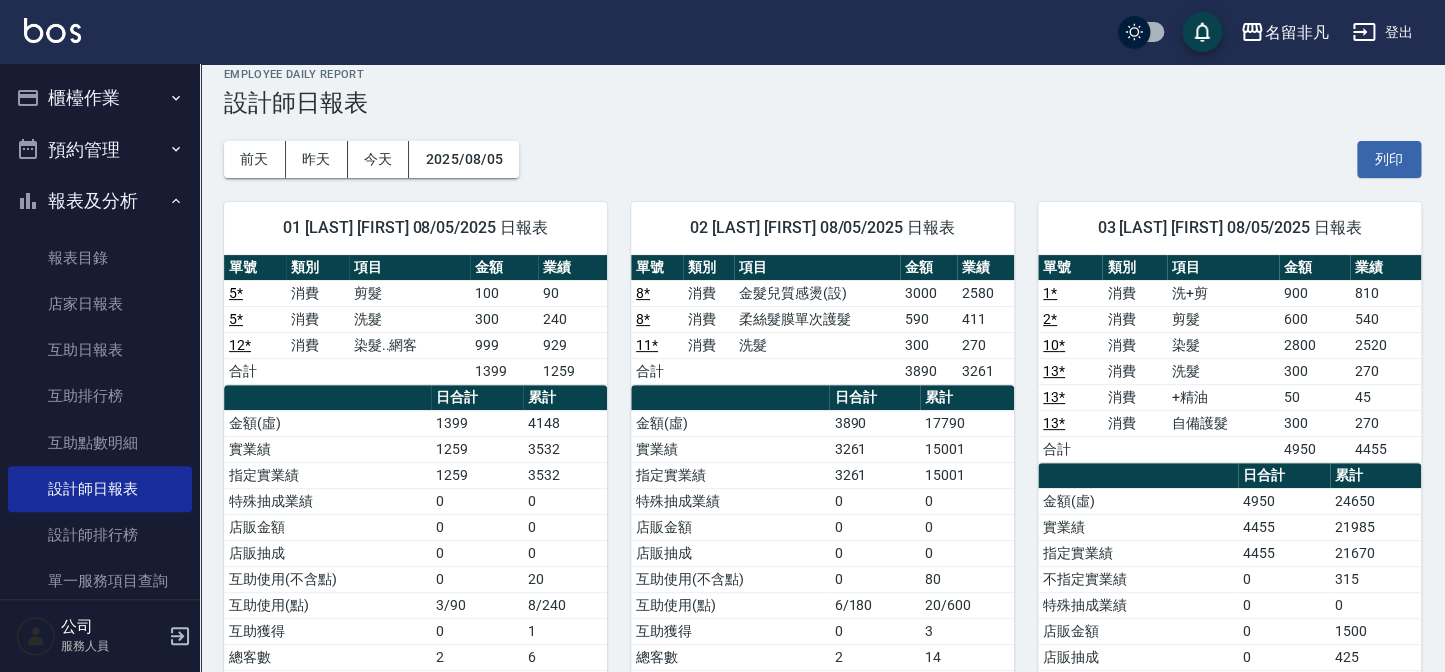 scroll, scrollTop: 0, scrollLeft: 0, axis: both 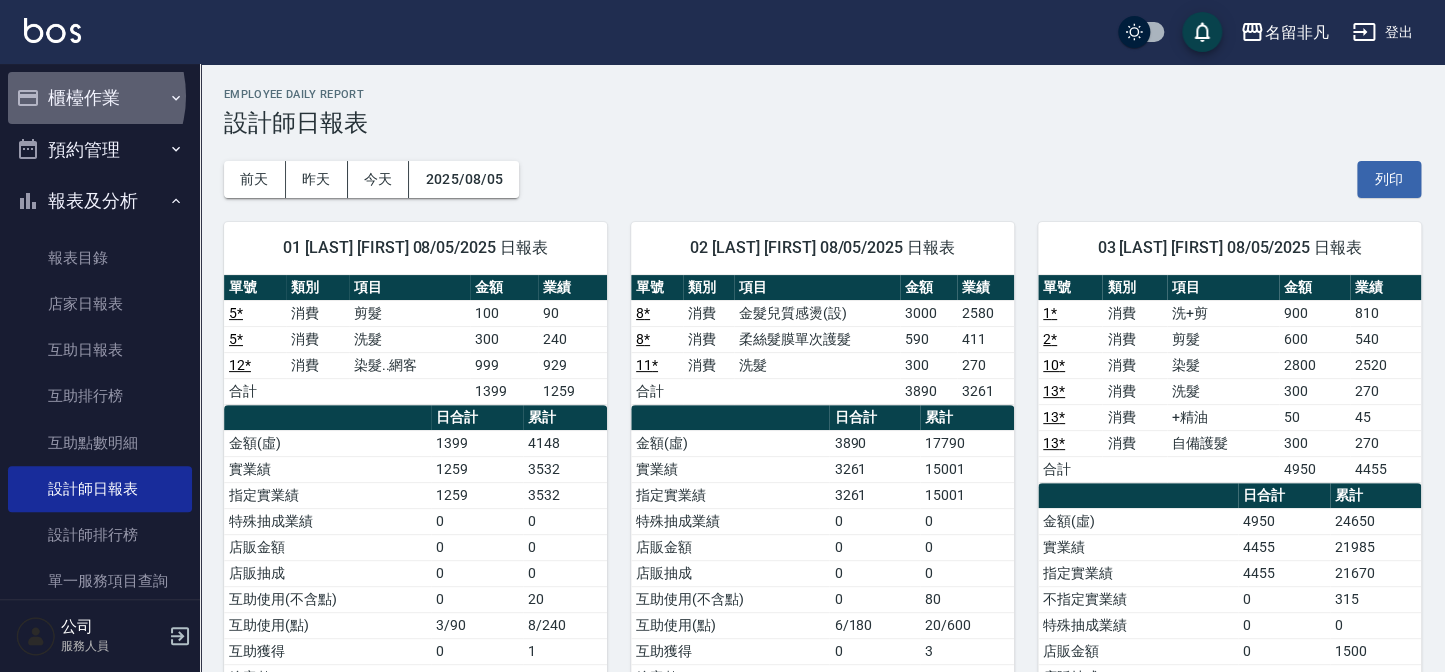 click on "櫃檯作業" at bounding box center (100, 98) 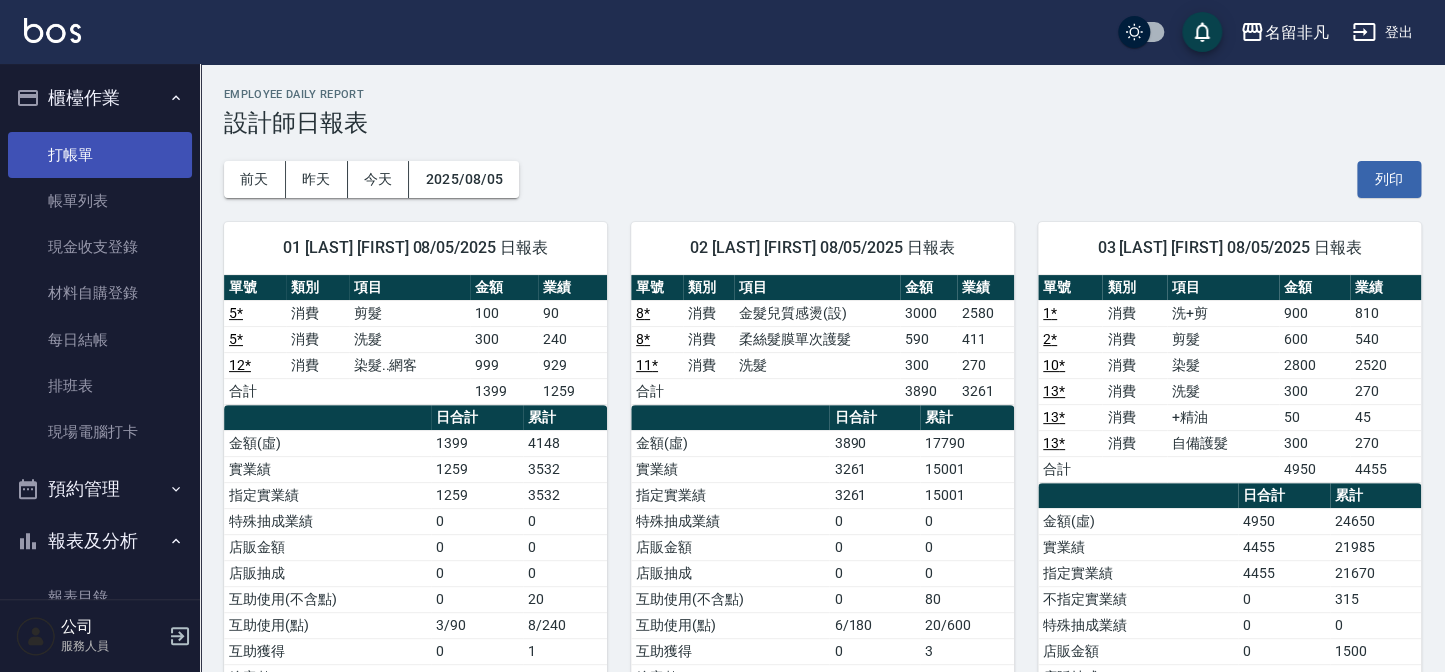 click on "打帳單" at bounding box center [100, 155] 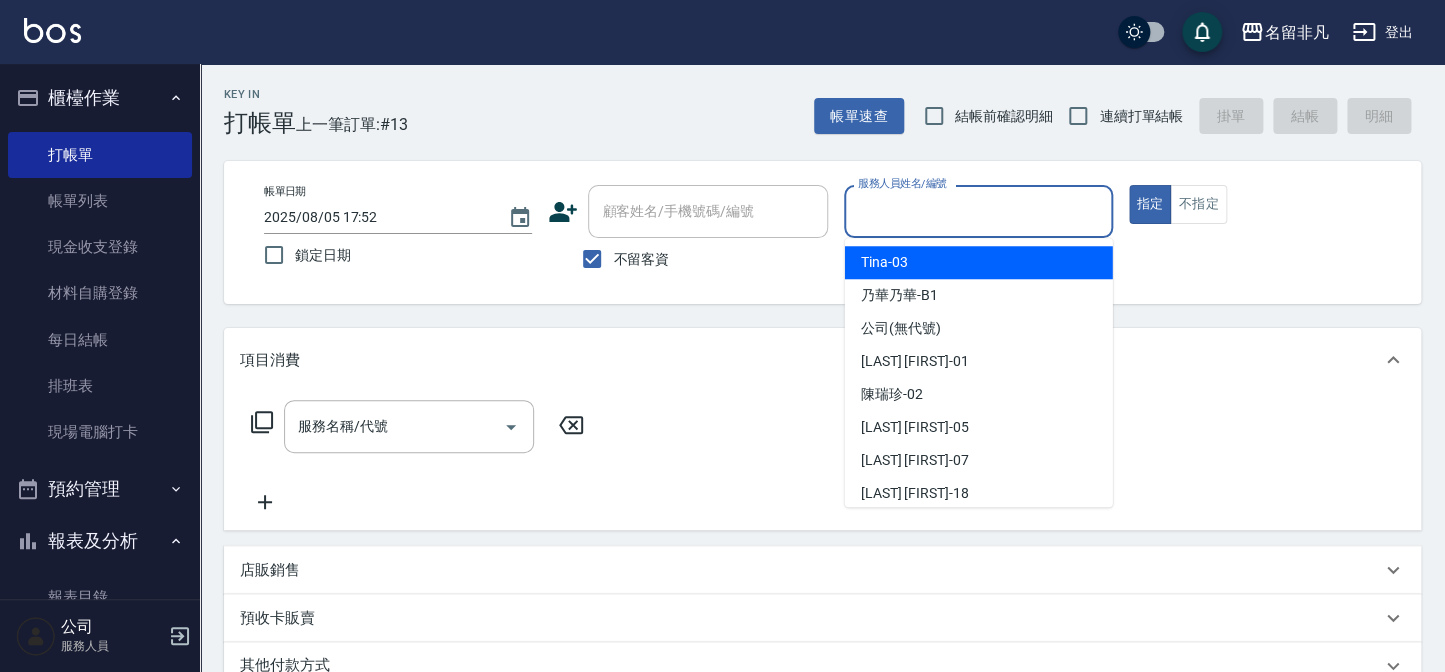 click on "服務人員姓名/編號" at bounding box center [978, 211] 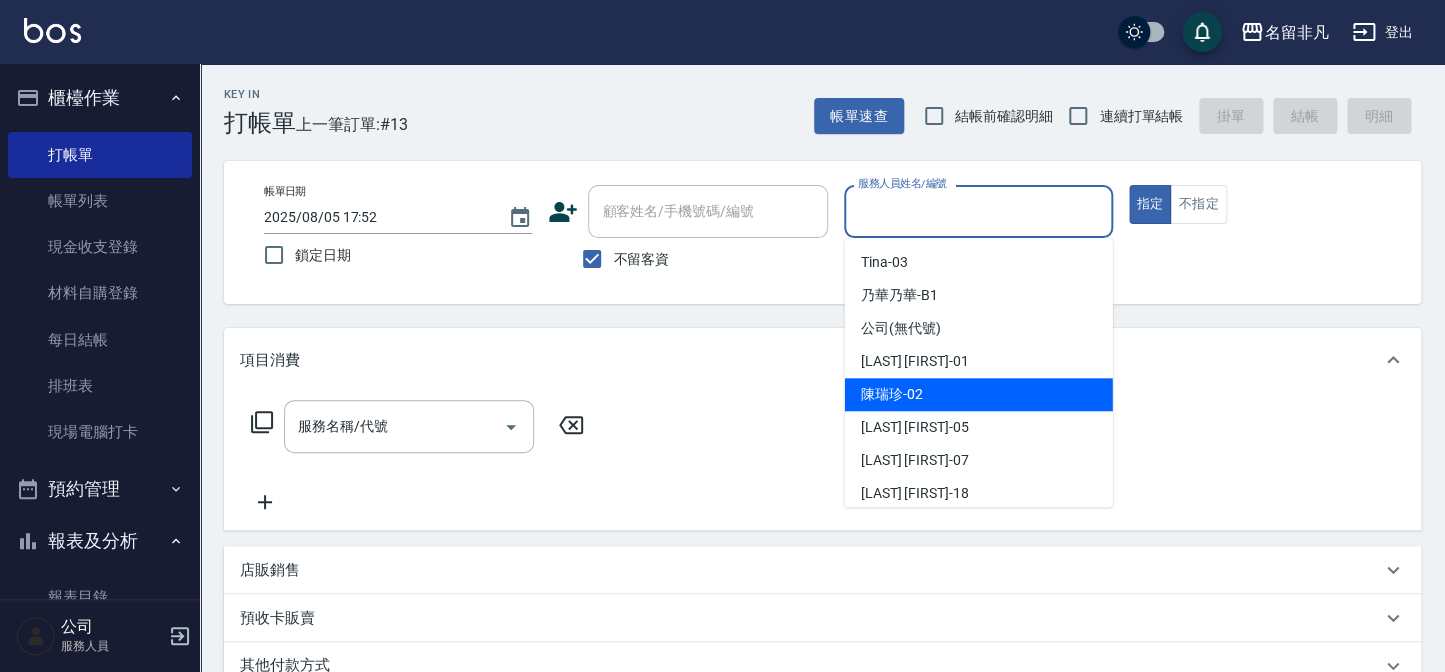 click on "[LAST] [FIRST] -02" at bounding box center (979, 394) 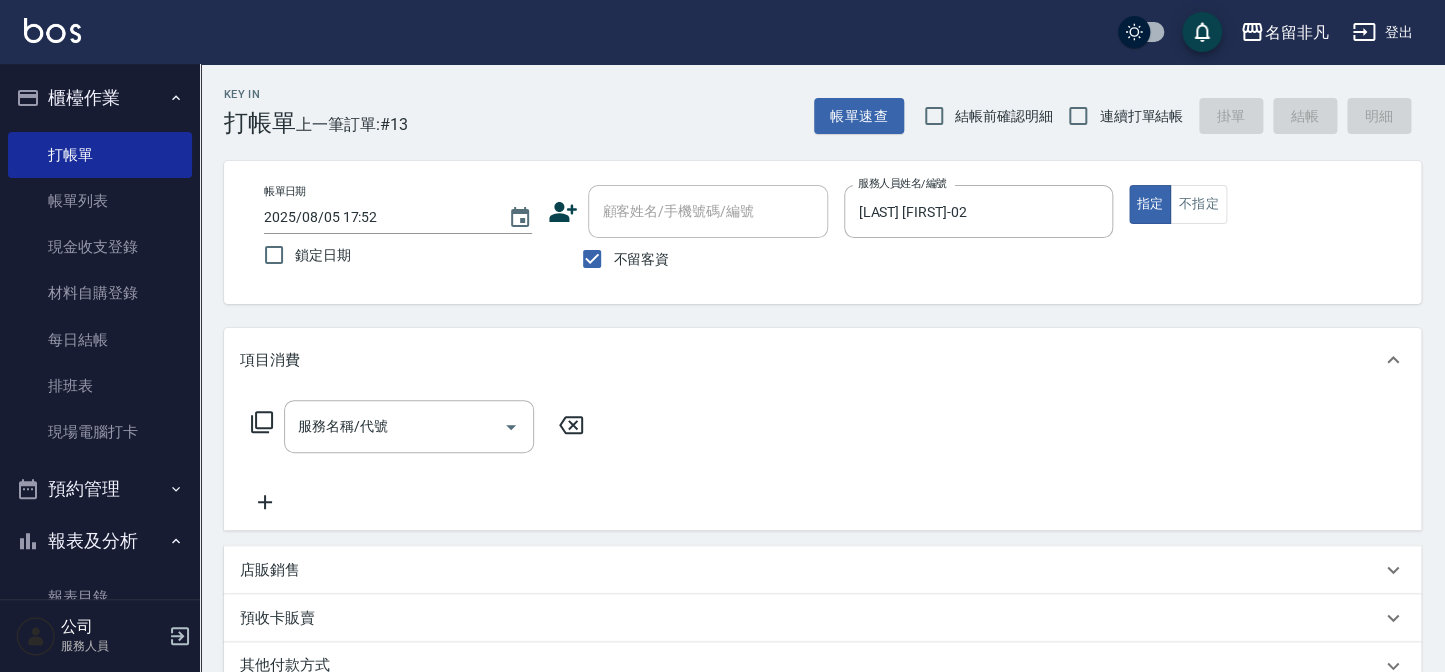 click 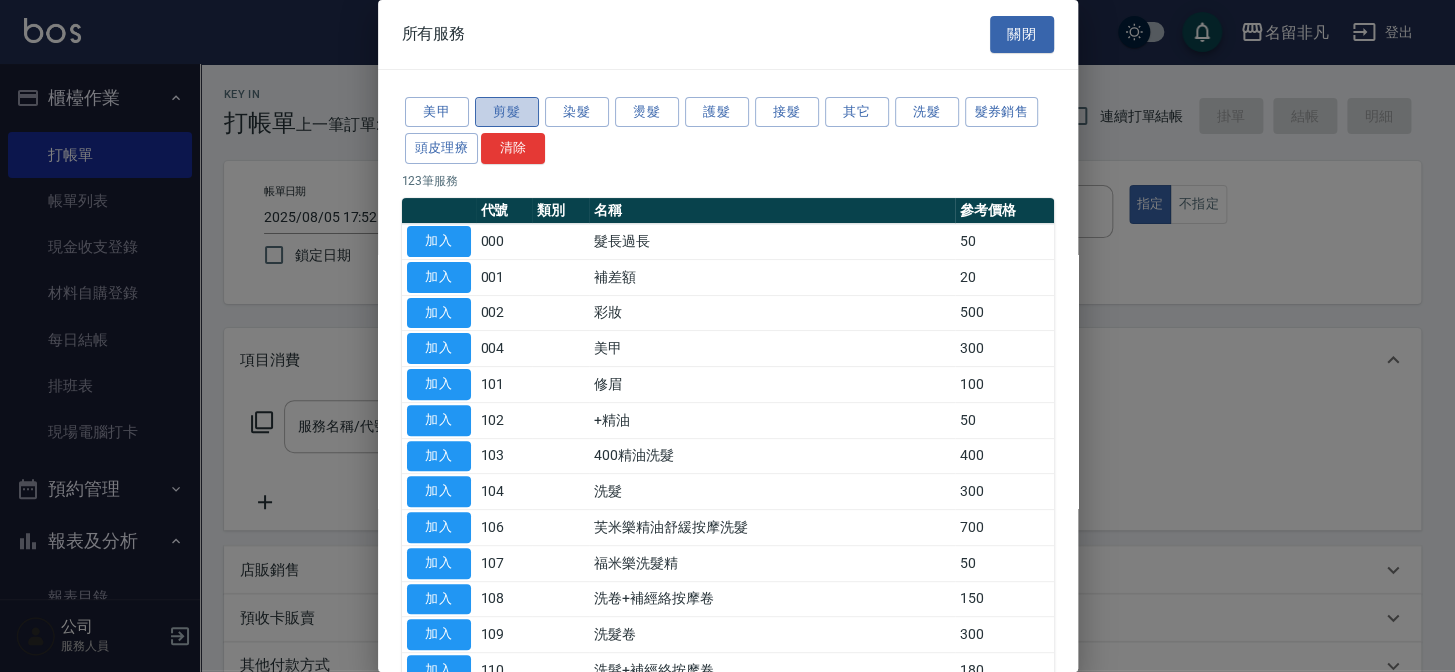 click on "剪髮" at bounding box center (507, 112) 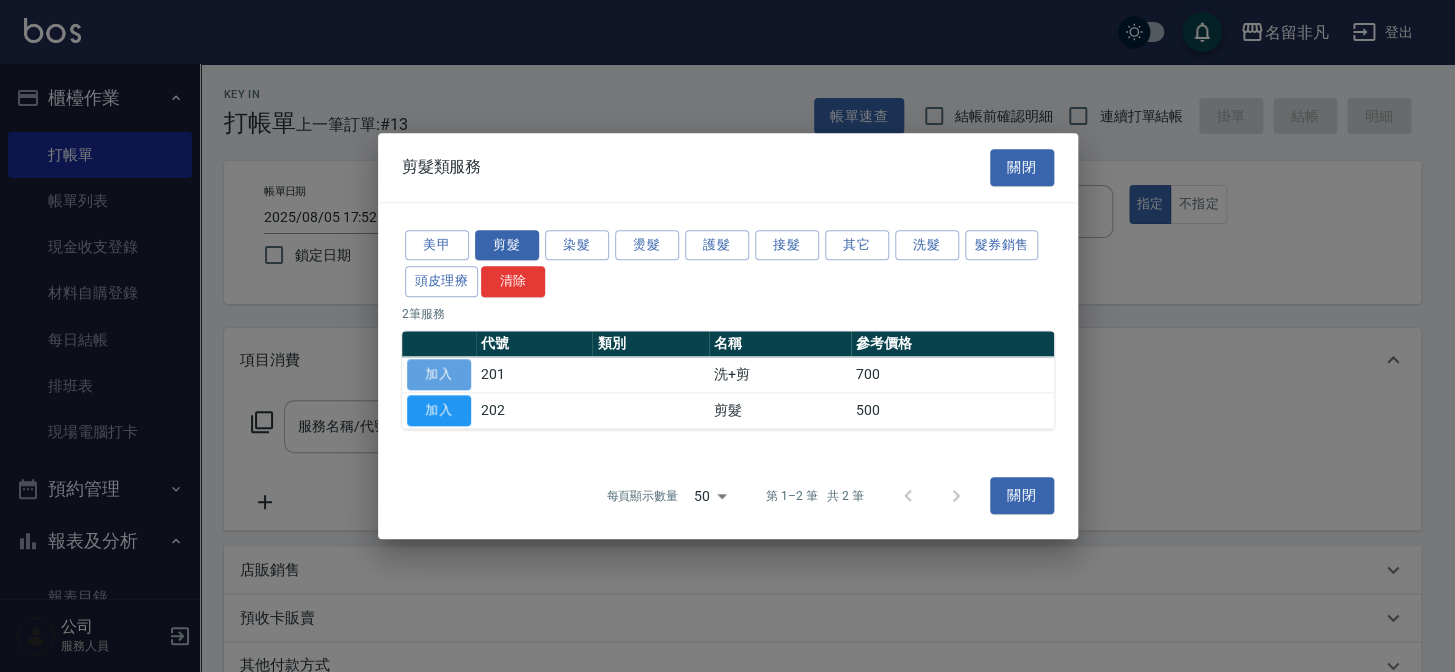 click on "加入" at bounding box center (439, 374) 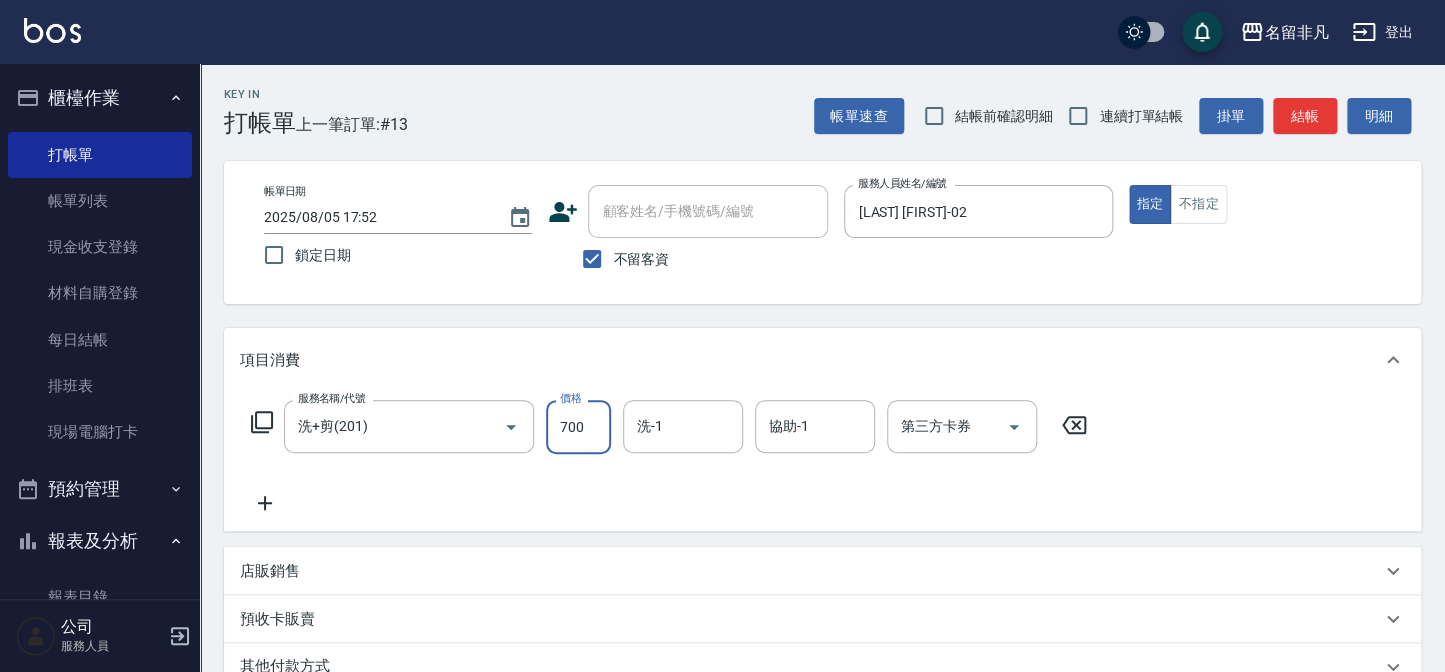 click on "700" at bounding box center (578, 427) 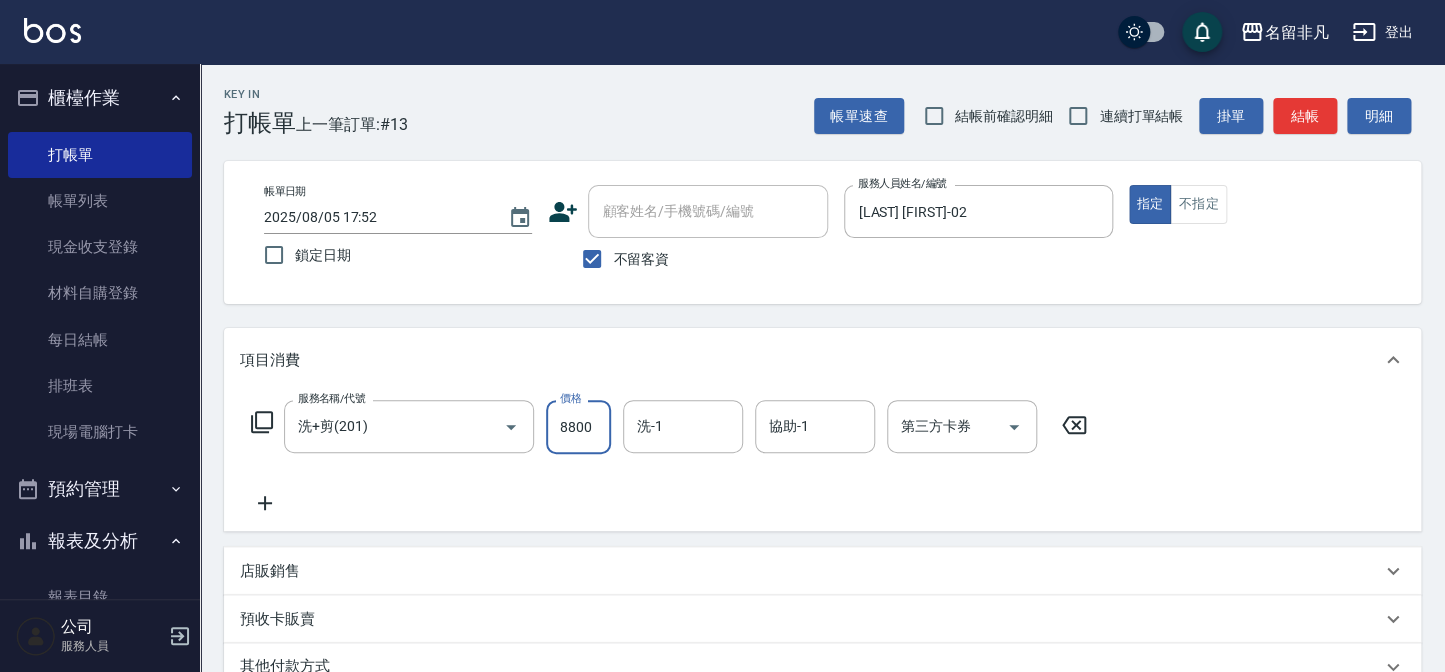 click on "8800" at bounding box center (578, 427) 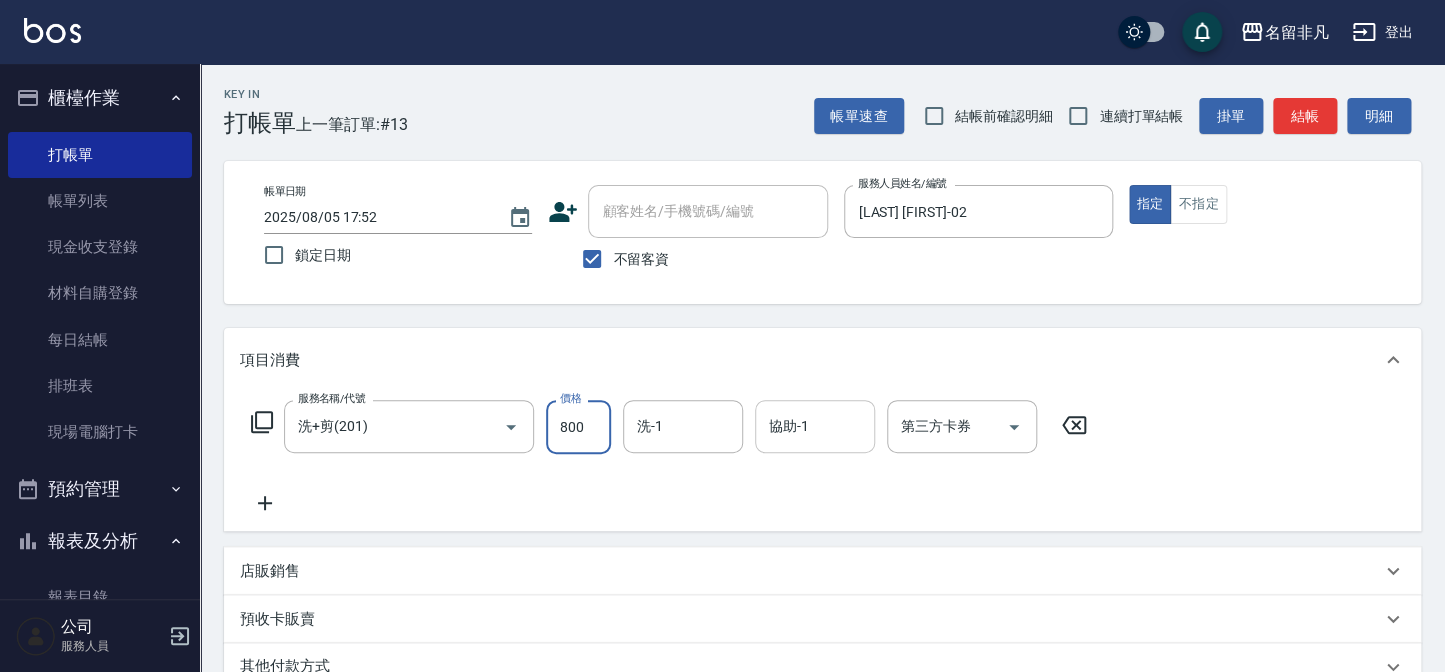 type on "800" 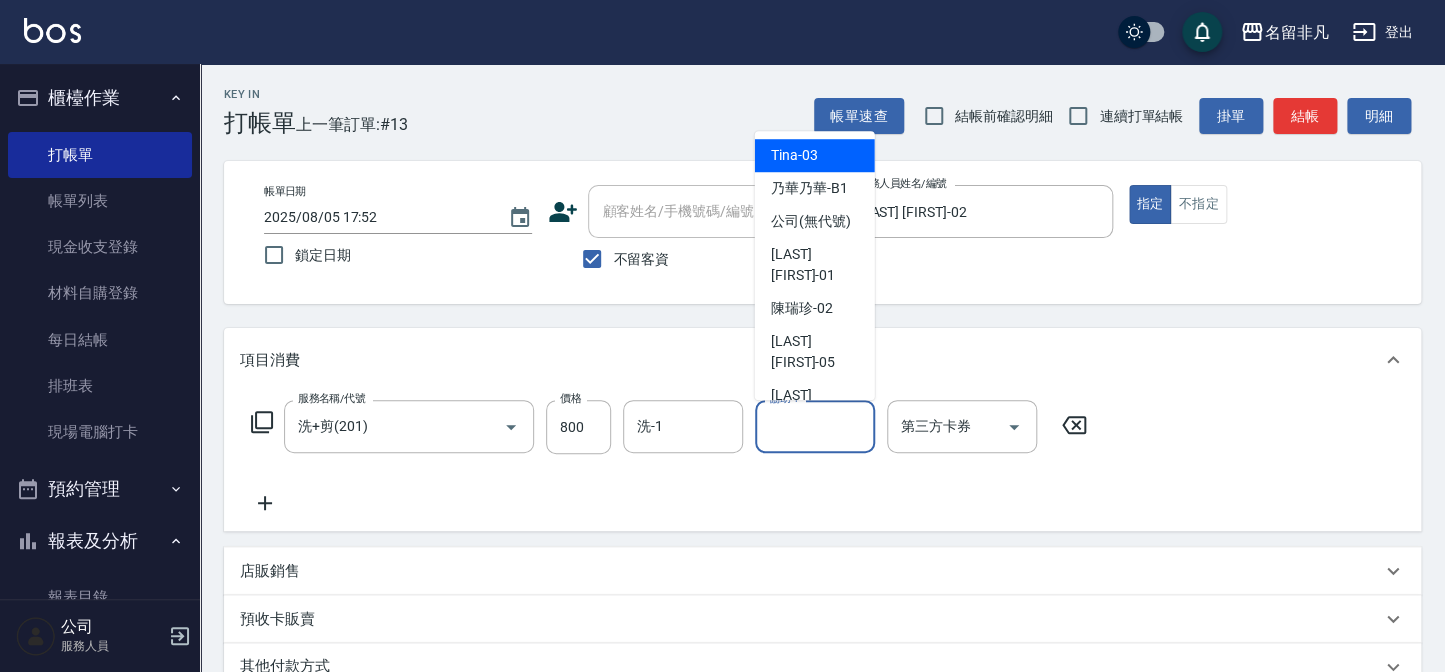 click on "協助-1" at bounding box center [815, 426] 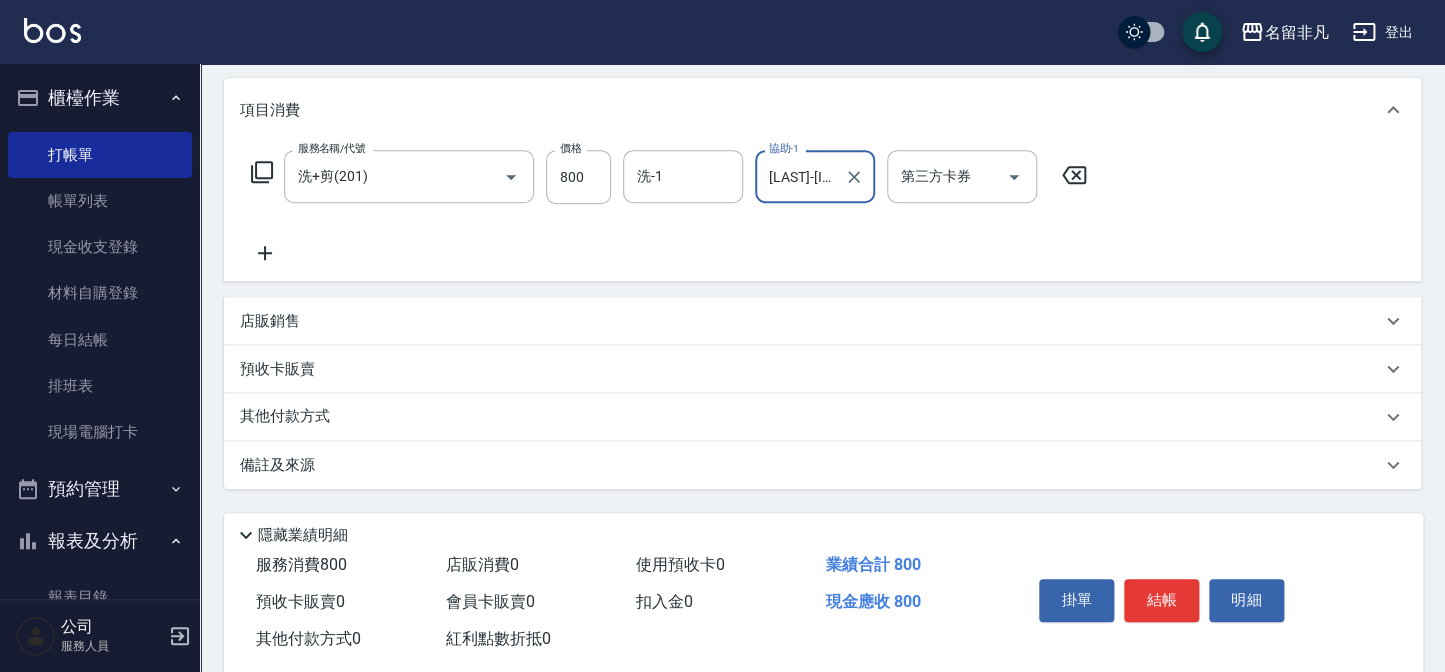 scroll, scrollTop: 289, scrollLeft: 0, axis: vertical 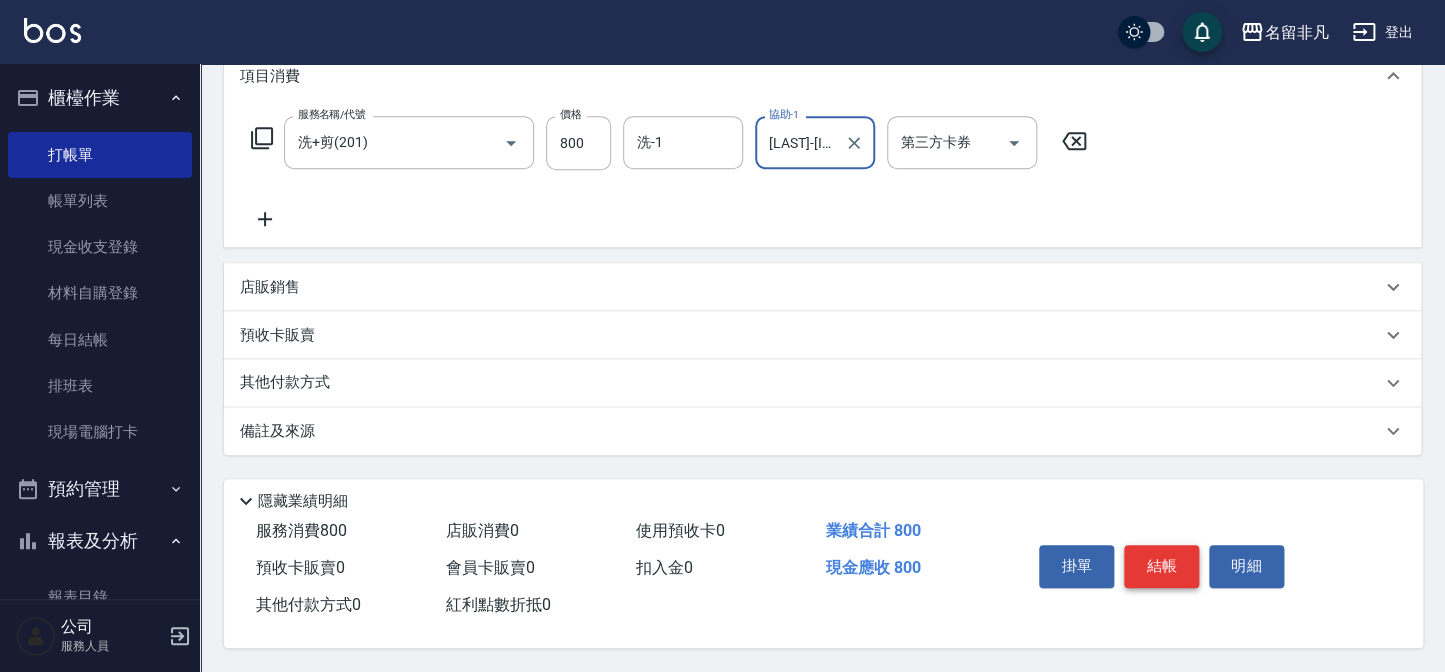 click on "結帳" at bounding box center (1161, 566) 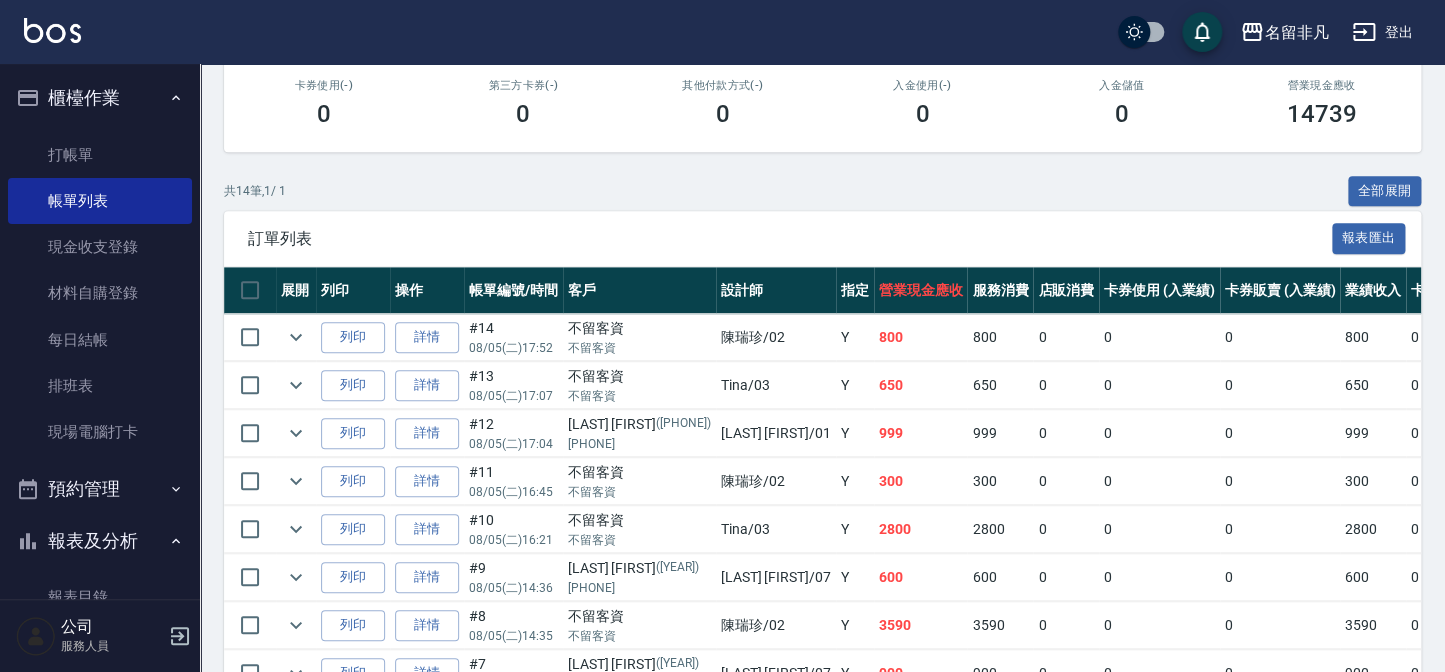 scroll, scrollTop: 363, scrollLeft: 0, axis: vertical 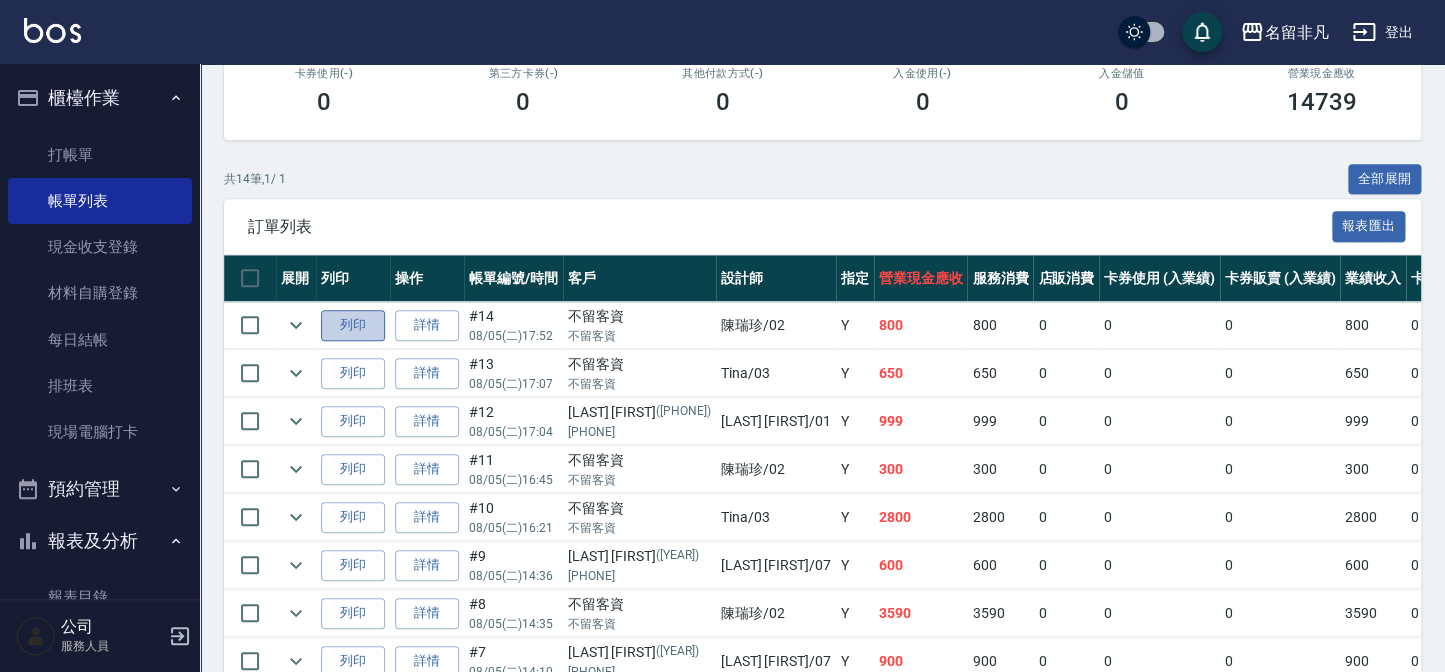 click on "列印" at bounding box center (353, 325) 